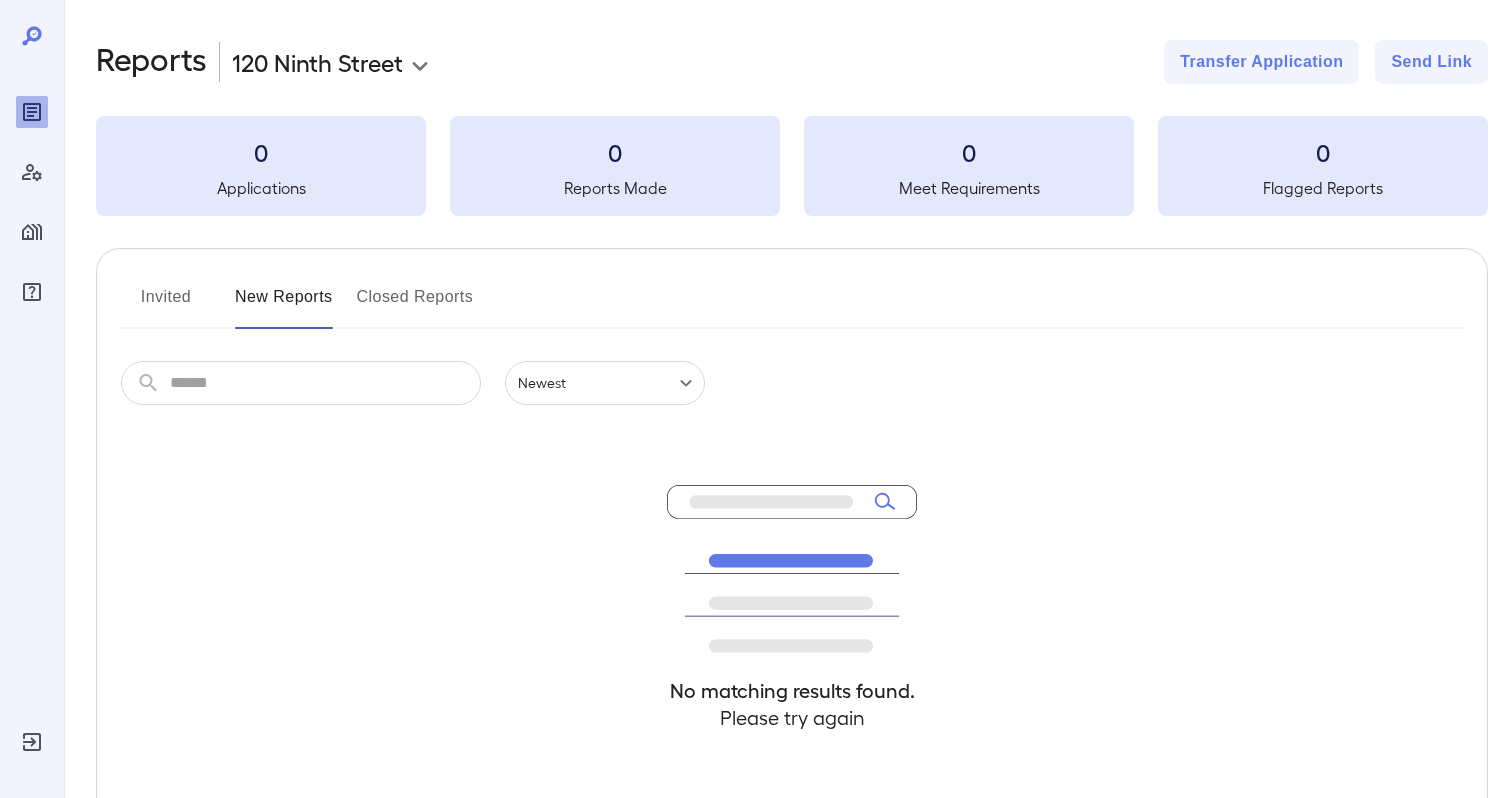 scroll, scrollTop: 0, scrollLeft: 0, axis: both 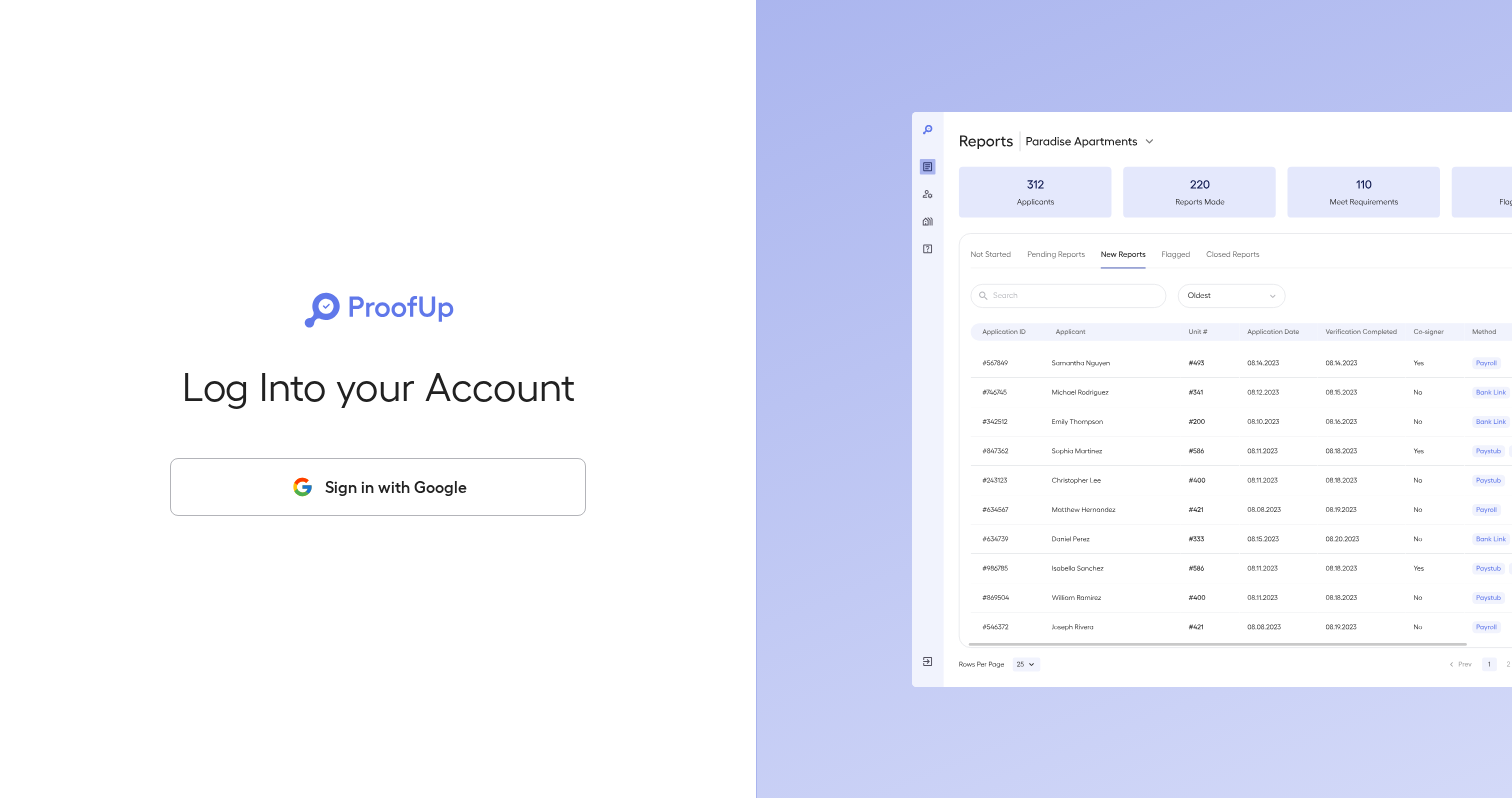 click on "Sign in with Google" at bounding box center (378, 487) 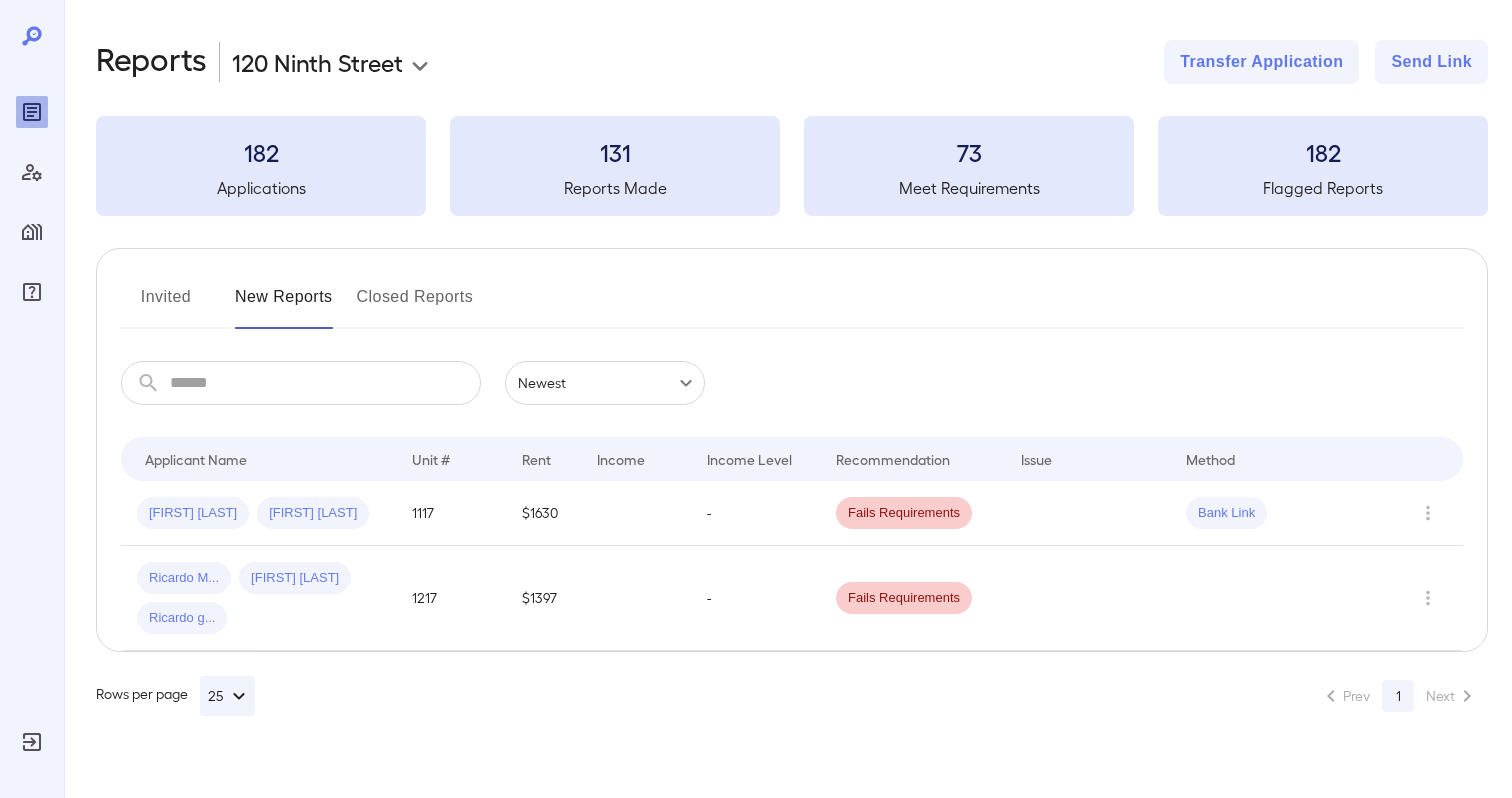click 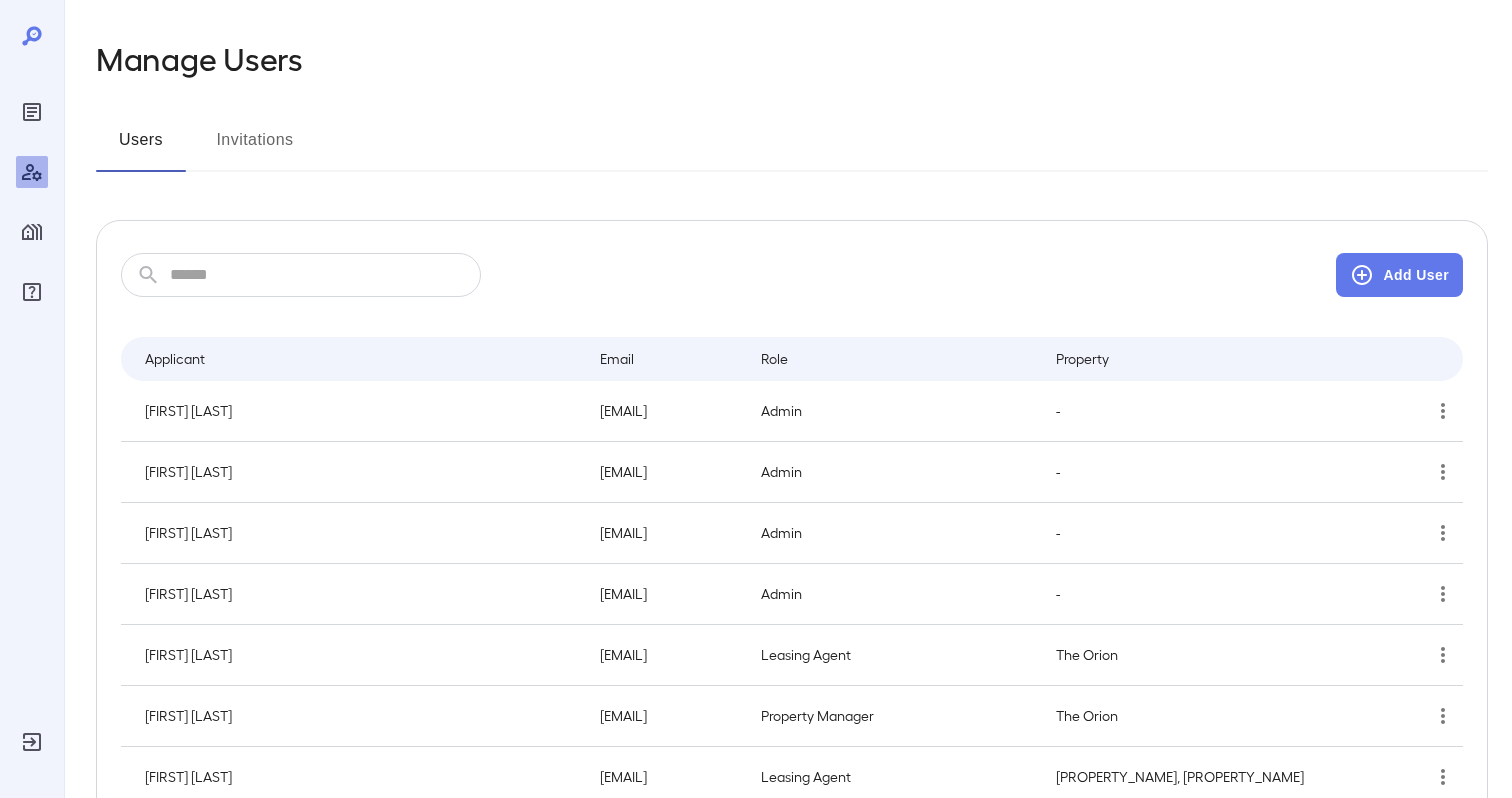 click at bounding box center (325, 275) 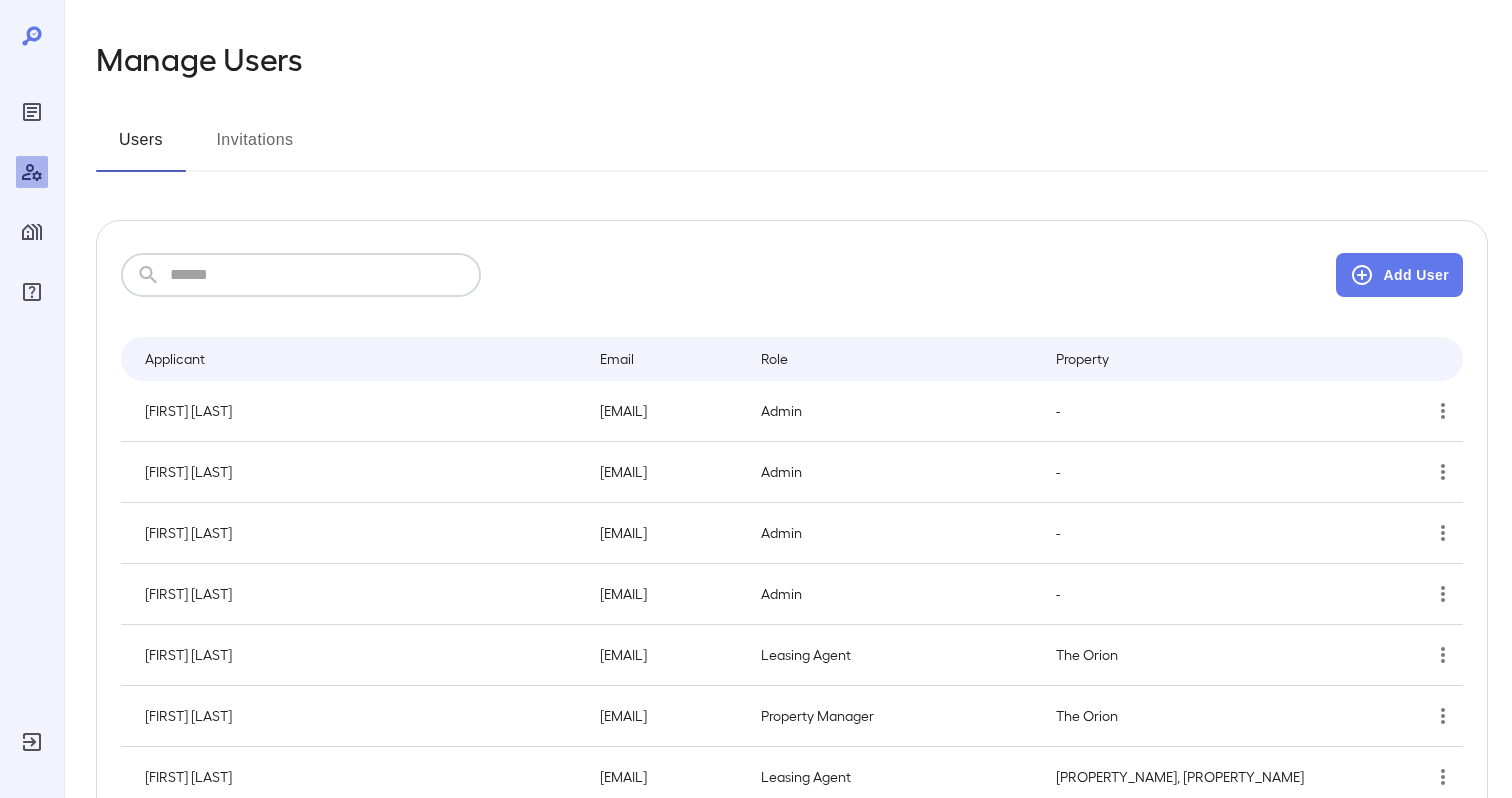 paste on "**********" 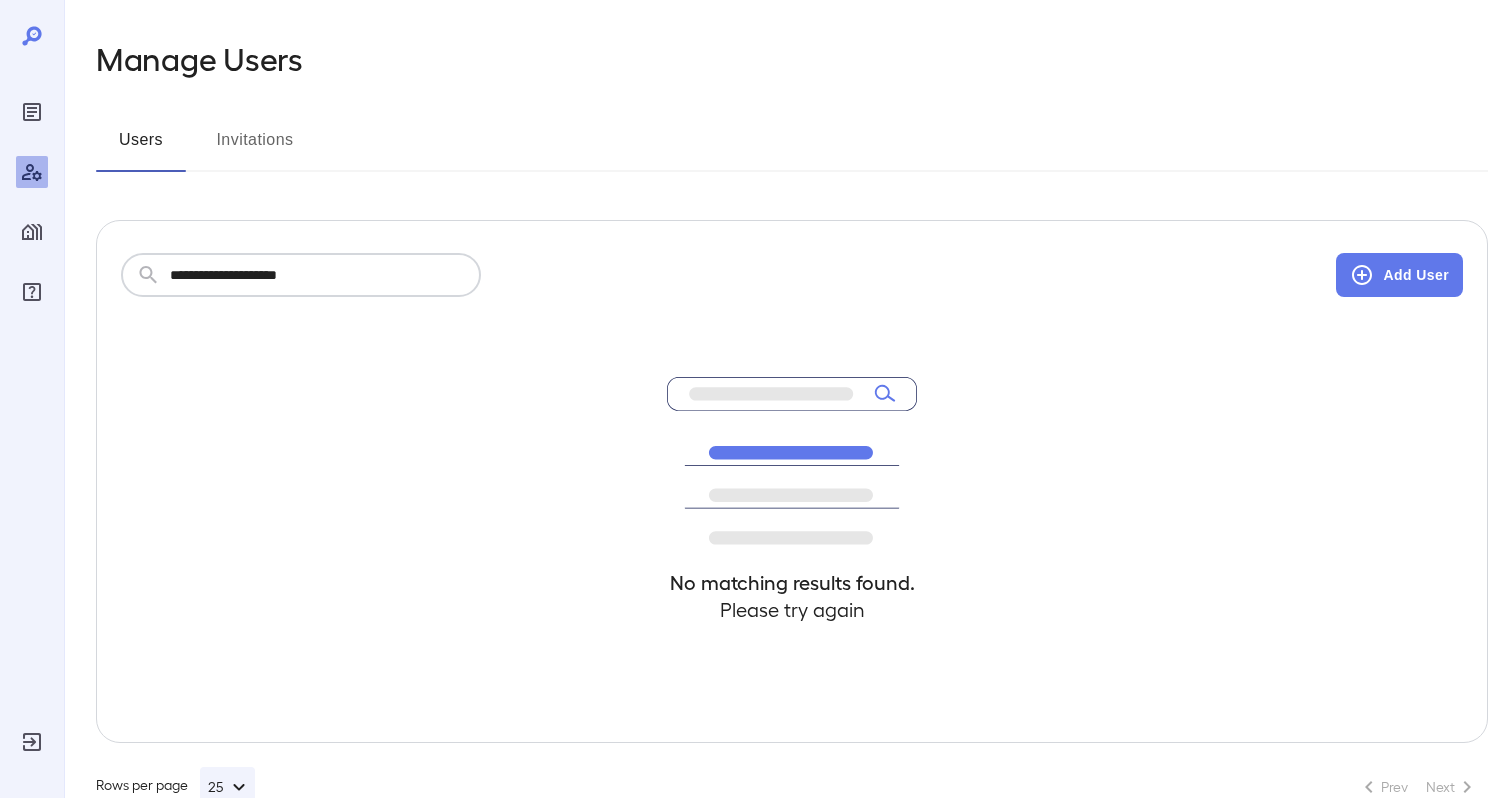 type on "**********" 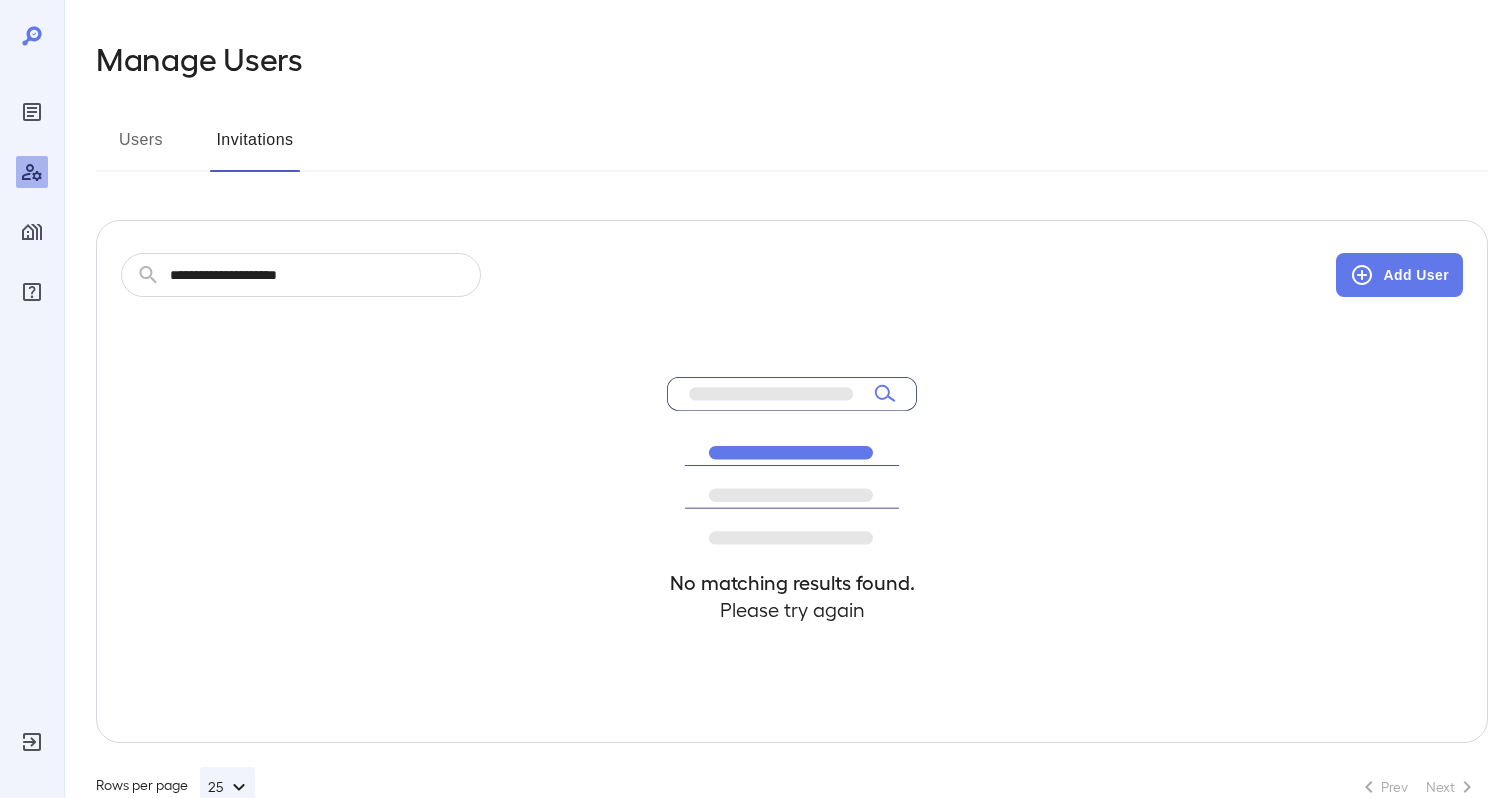 click on "**********" at bounding box center (325, 275) 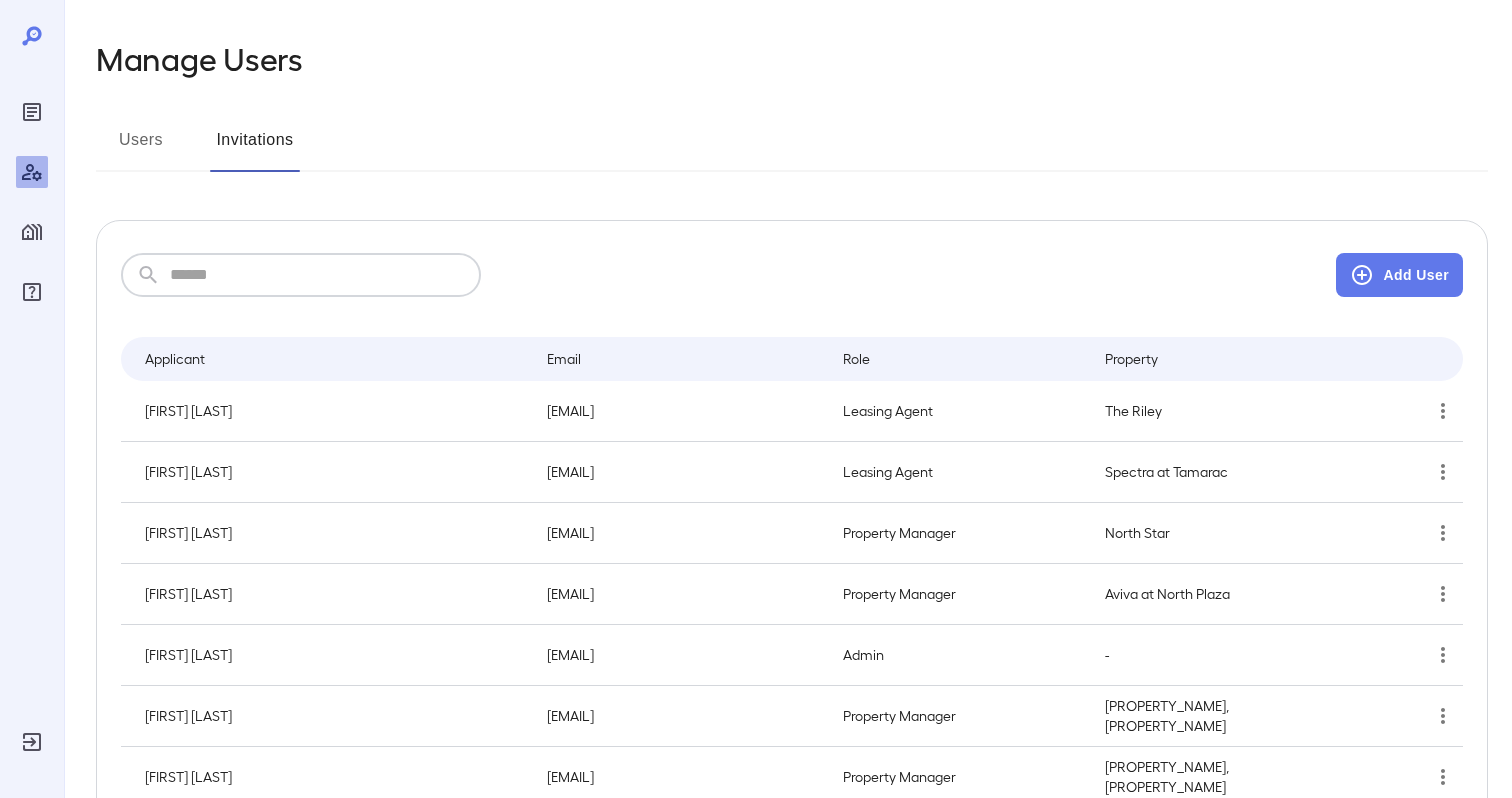 type 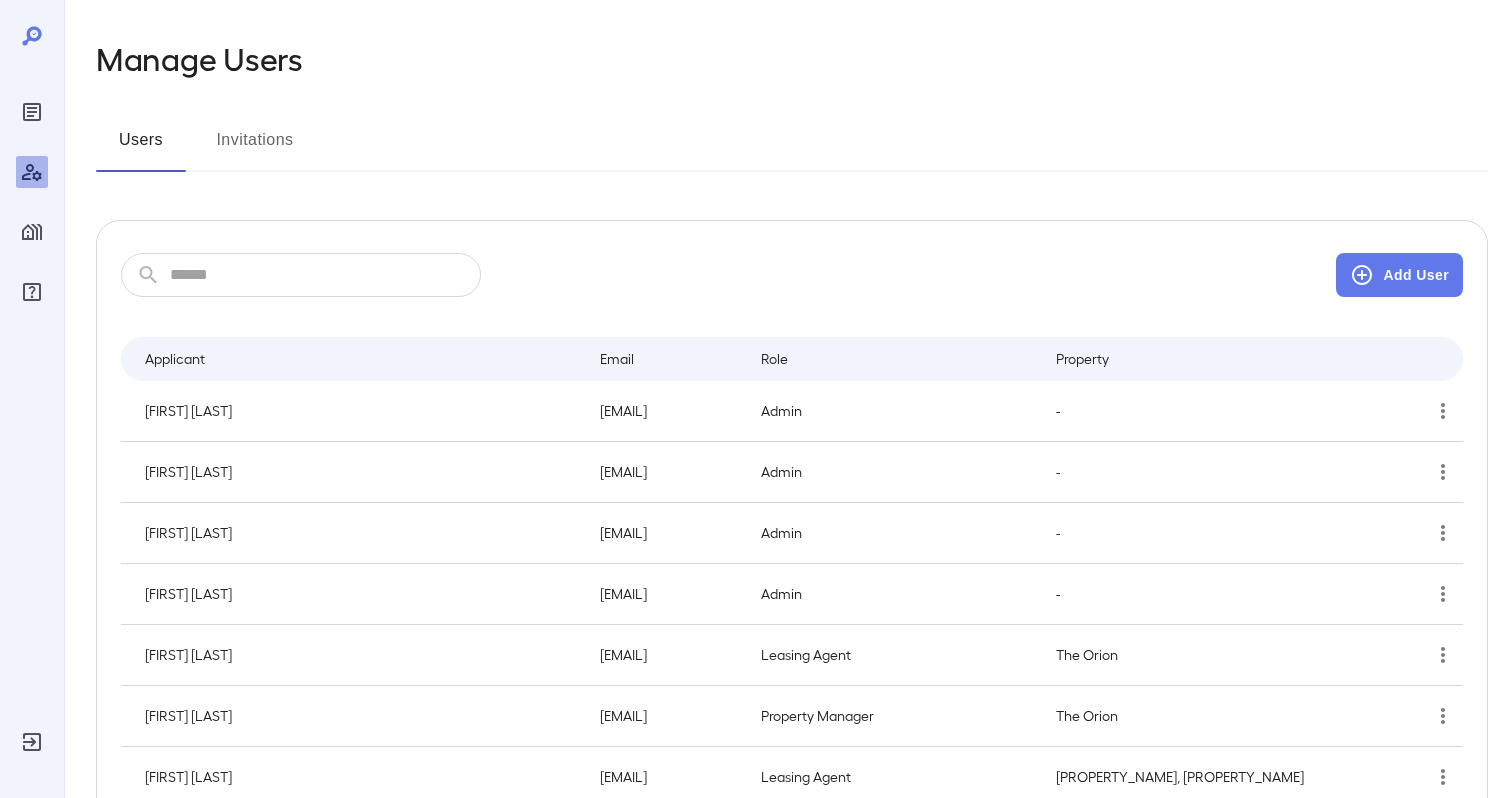 type 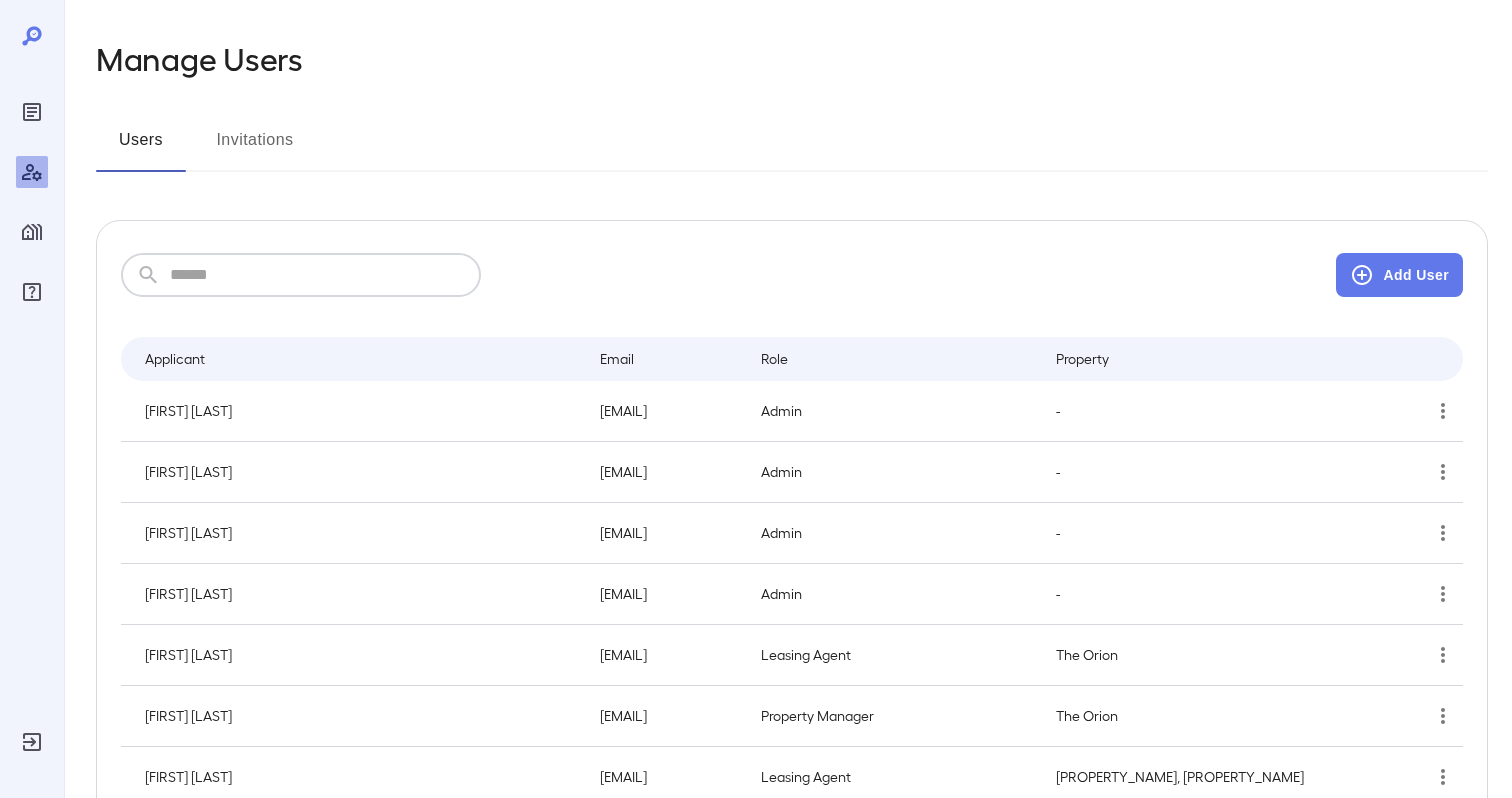 click at bounding box center [325, 275] 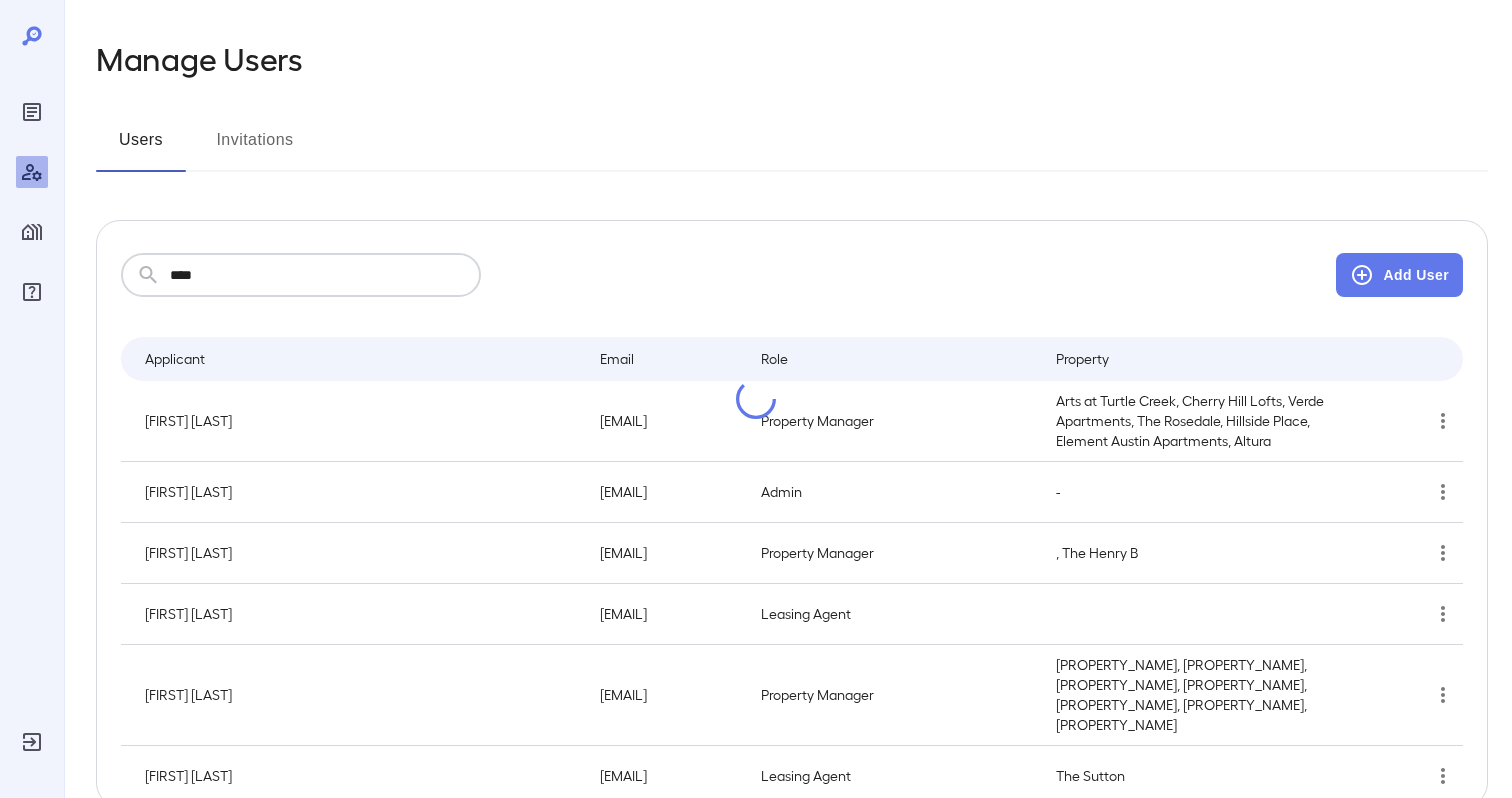 type on "*****" 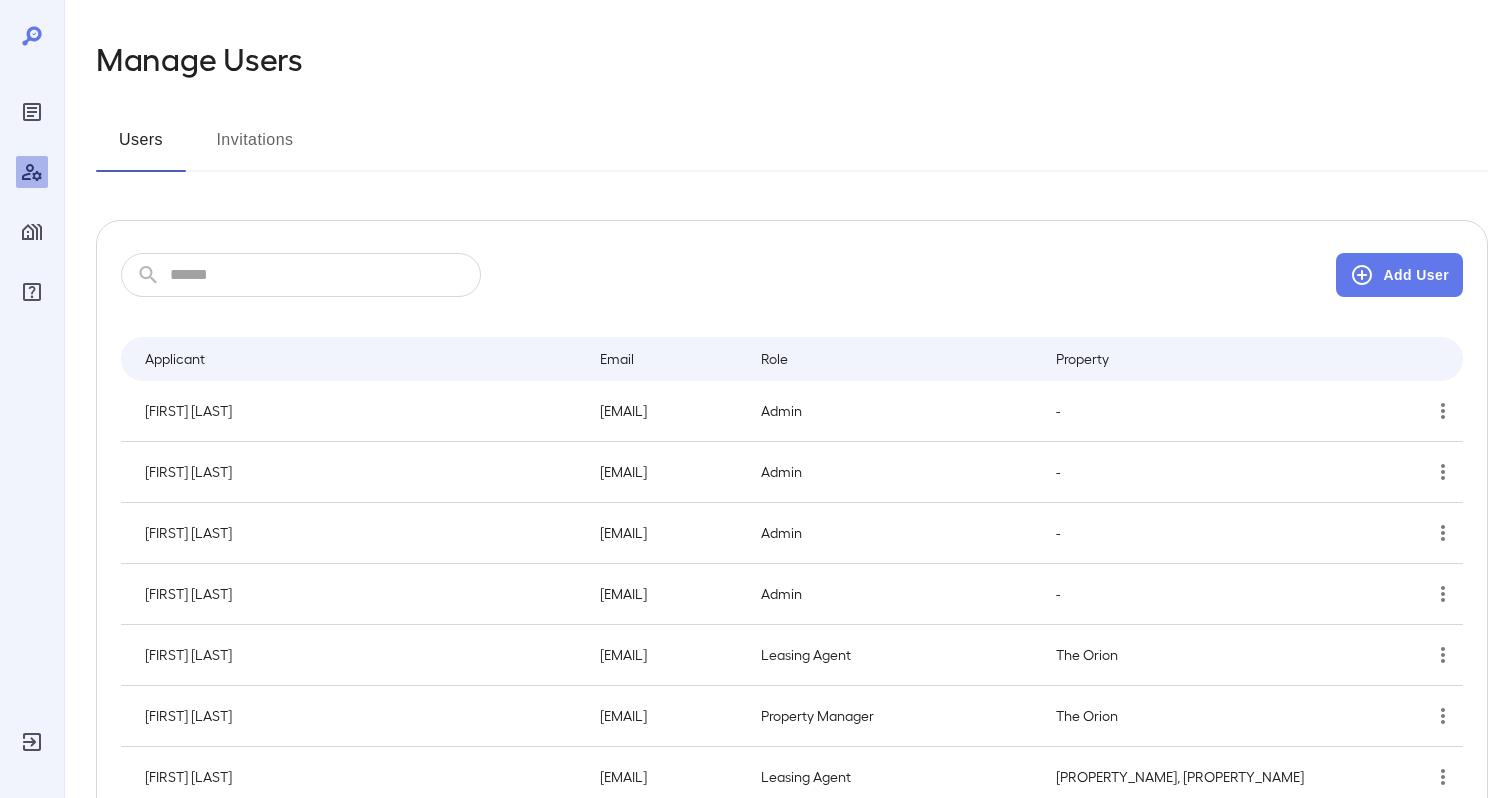 click on "Manage Users Users Invitations ​ ​ Add User Applicant Email Role Property [FIRST] [LAST] [EMAIL] Admin - [FIRST] [LAST] [EMAIL] Admin - [FIRST] [LAST] [EMAIL] Admin - [FIRST] [LAST] [EMAIL] Admin - [FIRST] [LAST] [EMAIL] Leasing Agent [PROPERTY_NAME] [FIRST] [LAST] [EMAIL] Property Manager [PROPERTY_NAME], [PROPERTY_NAME] [FIRST] [LAST] [EMAIL] Leasing Agent [PROPERTY_NAME], [PROPERTY_NAME] [FIRST] [LAST] [EMAIL] Property Manager [PROPERTY_NAME] [FIRST] [LAST] [EMAIL] Leasing Agent [PROPERTY_NAME] [FIRST] [LAST] [EMAIL] Property Manager [PROPERTY_NAME], [PROPERTY_NAME] [FIRST] [LAST] [EMAIL] Leasing Agent [PROPERTY_NAME] [FIRST] [LAST] [EMAIL] Property Manager [PROPERTY_NAME], [PROPERTY_NAME] [FIRST] [LAST] [EMAIL] Property Manager [PROPERTY_NAME], [PROPERTY_NAME] [FIRST] [LAST] [EMAIL] Property Manager [PROPERTY_NAME]" at bounding box center [792, 1025] 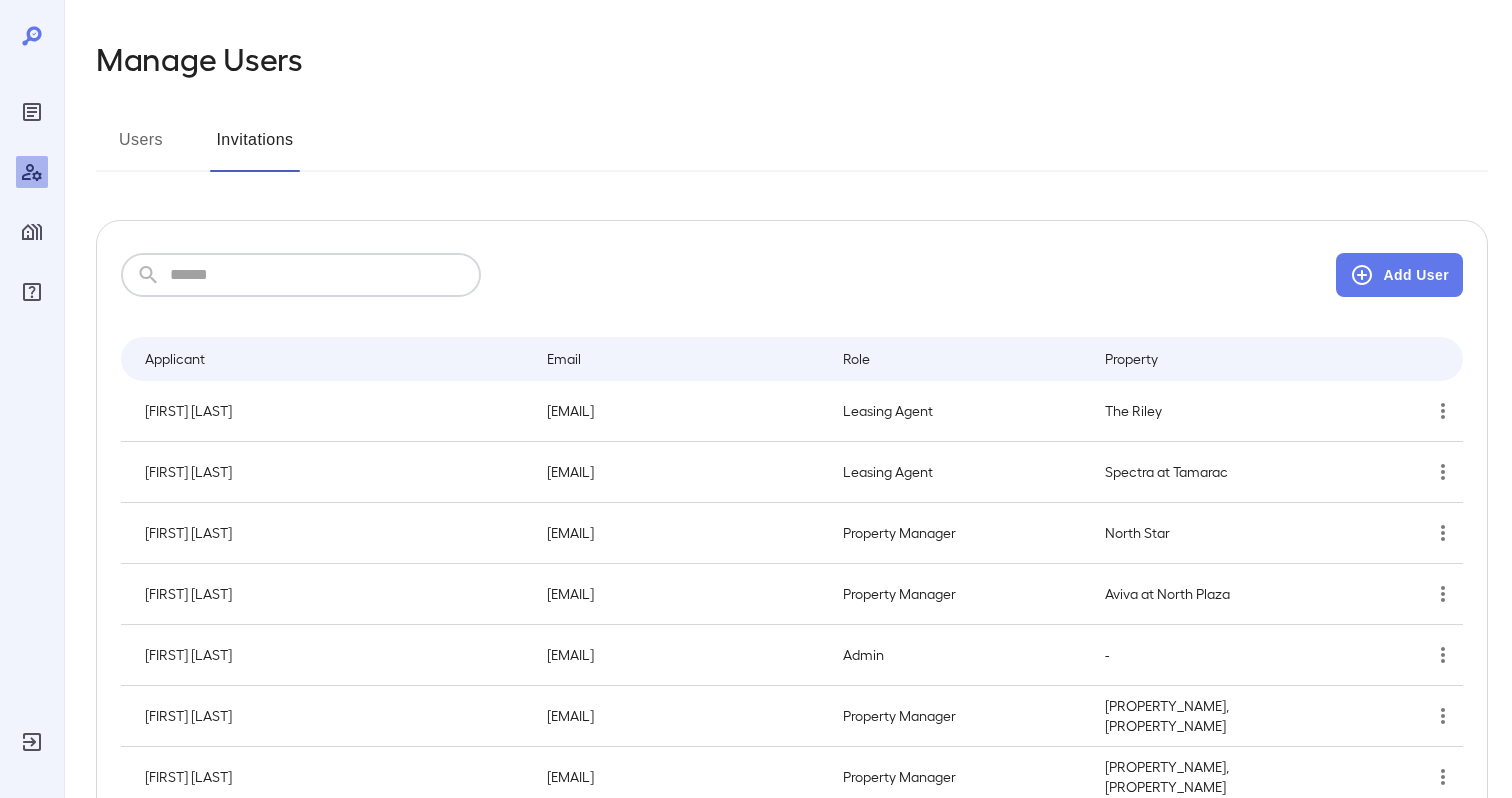 click at bounding box center [325, 275] 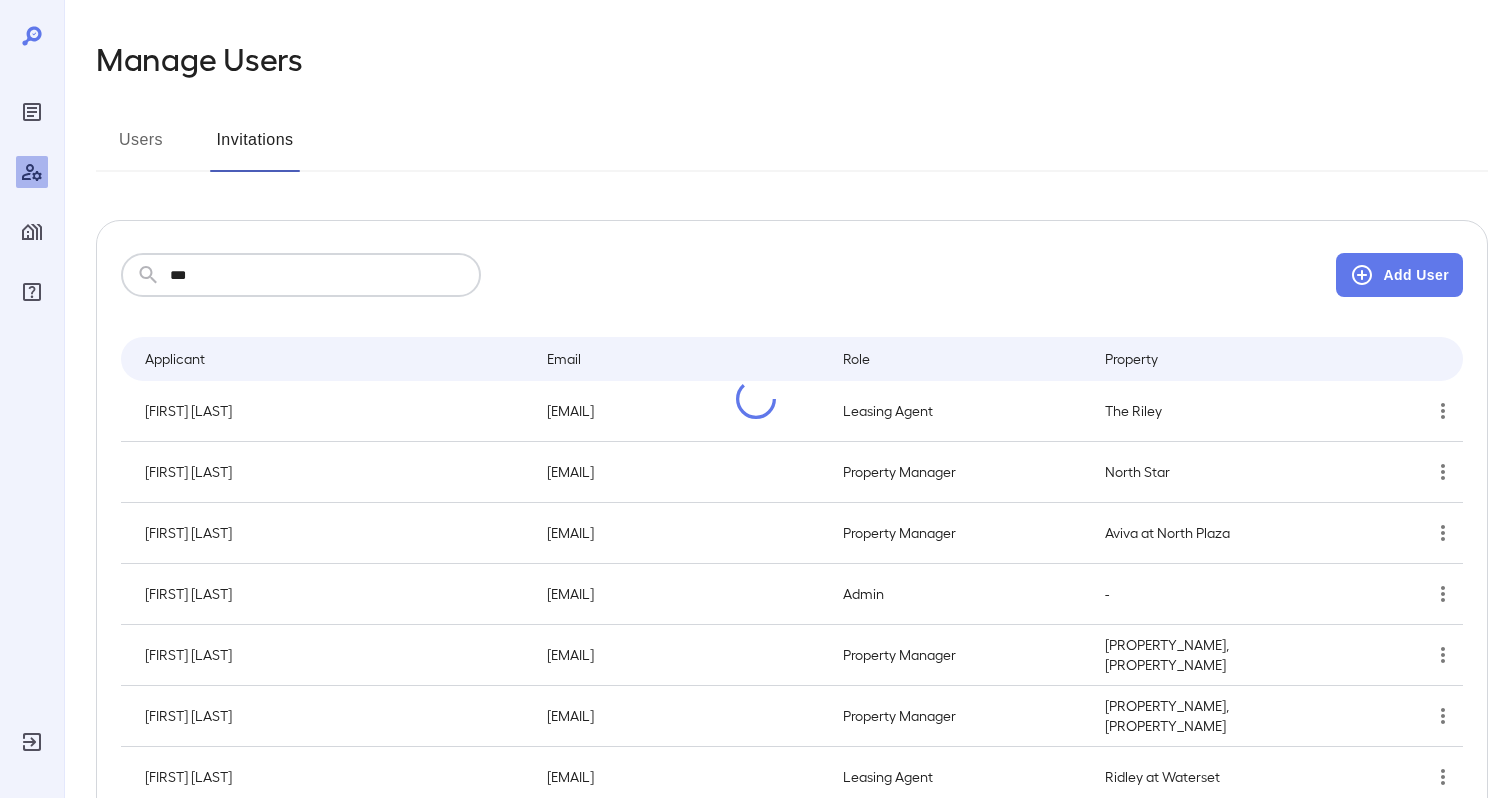type on "****" 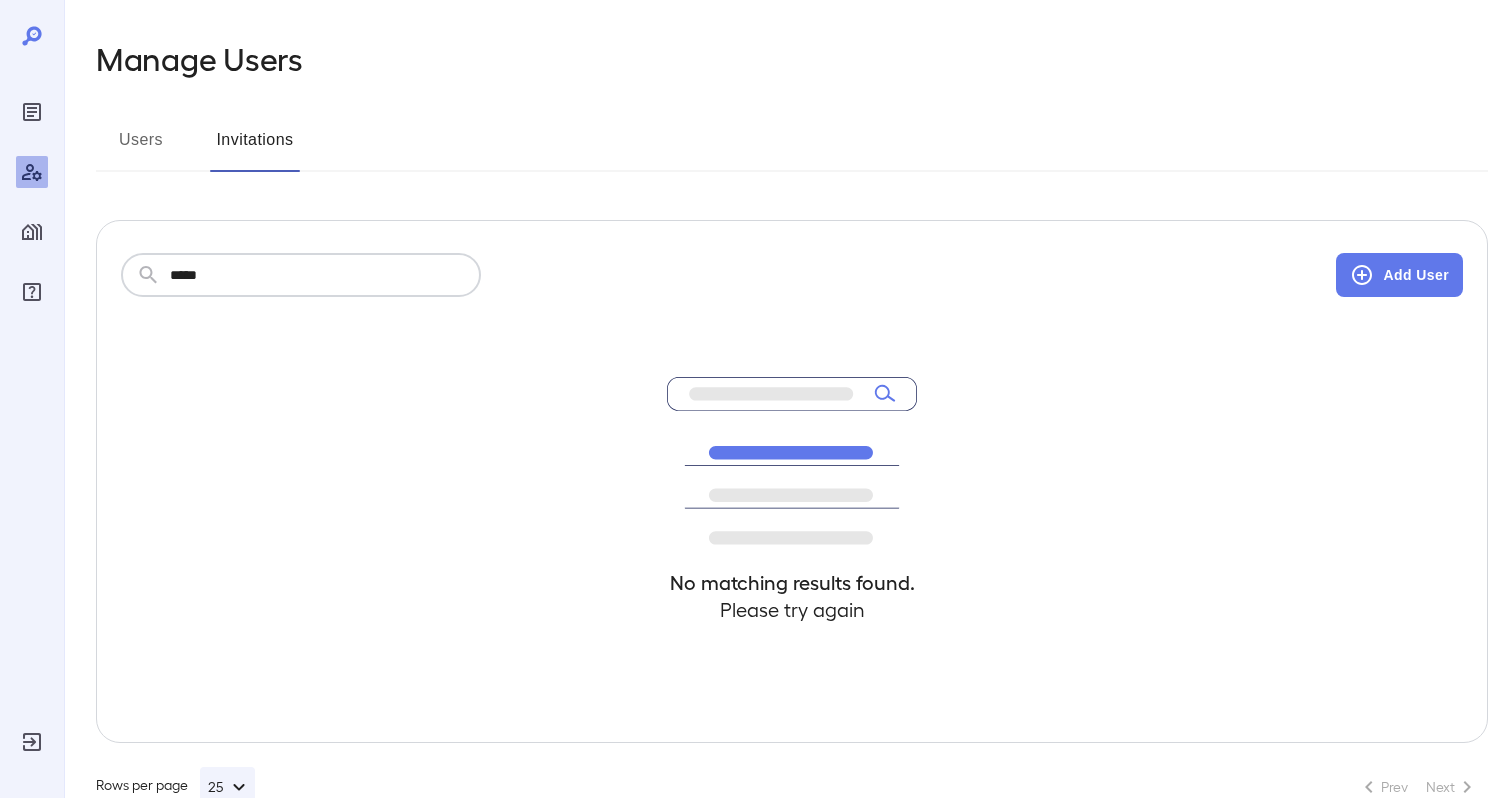 type on "*****" 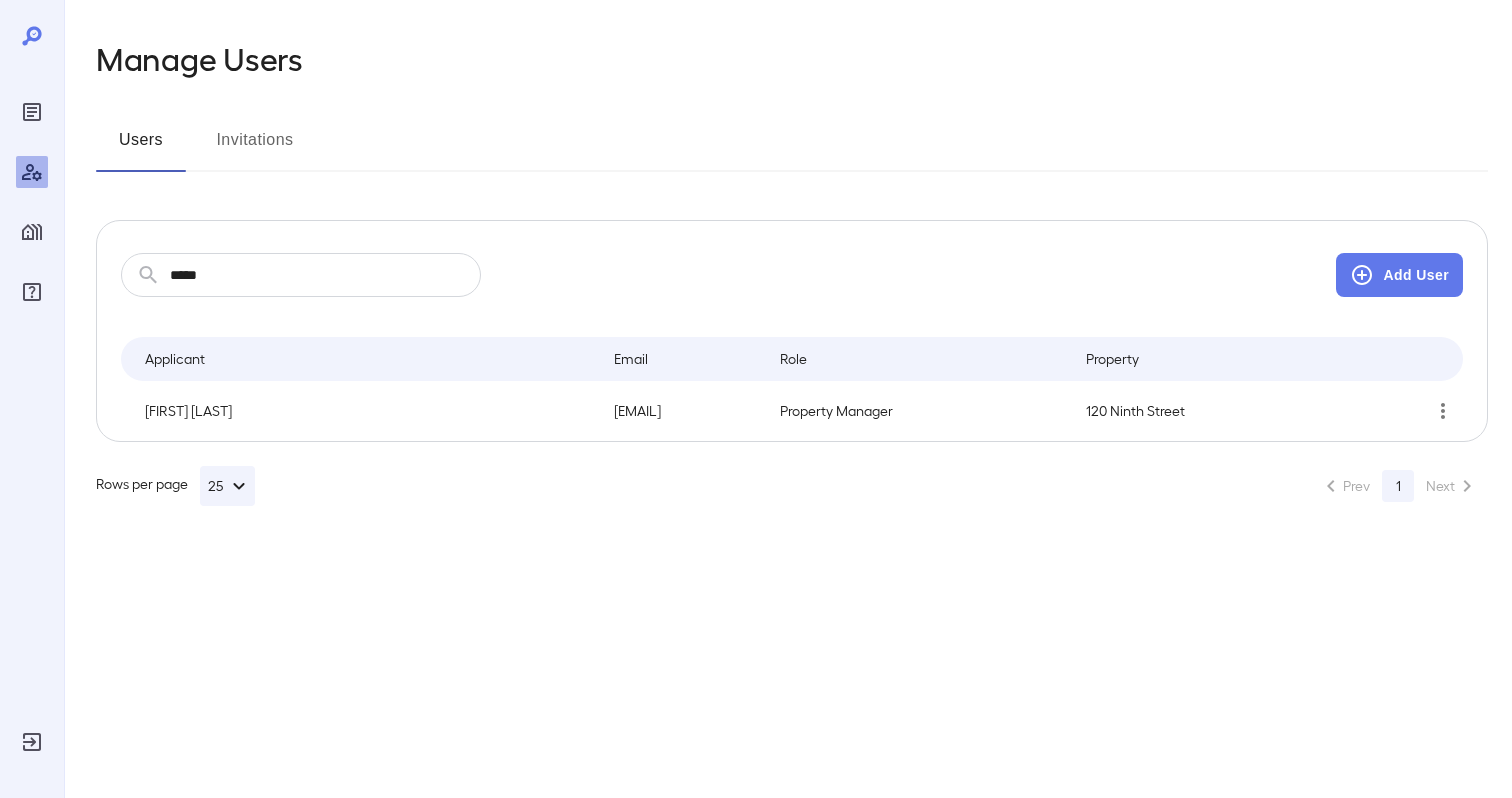 click 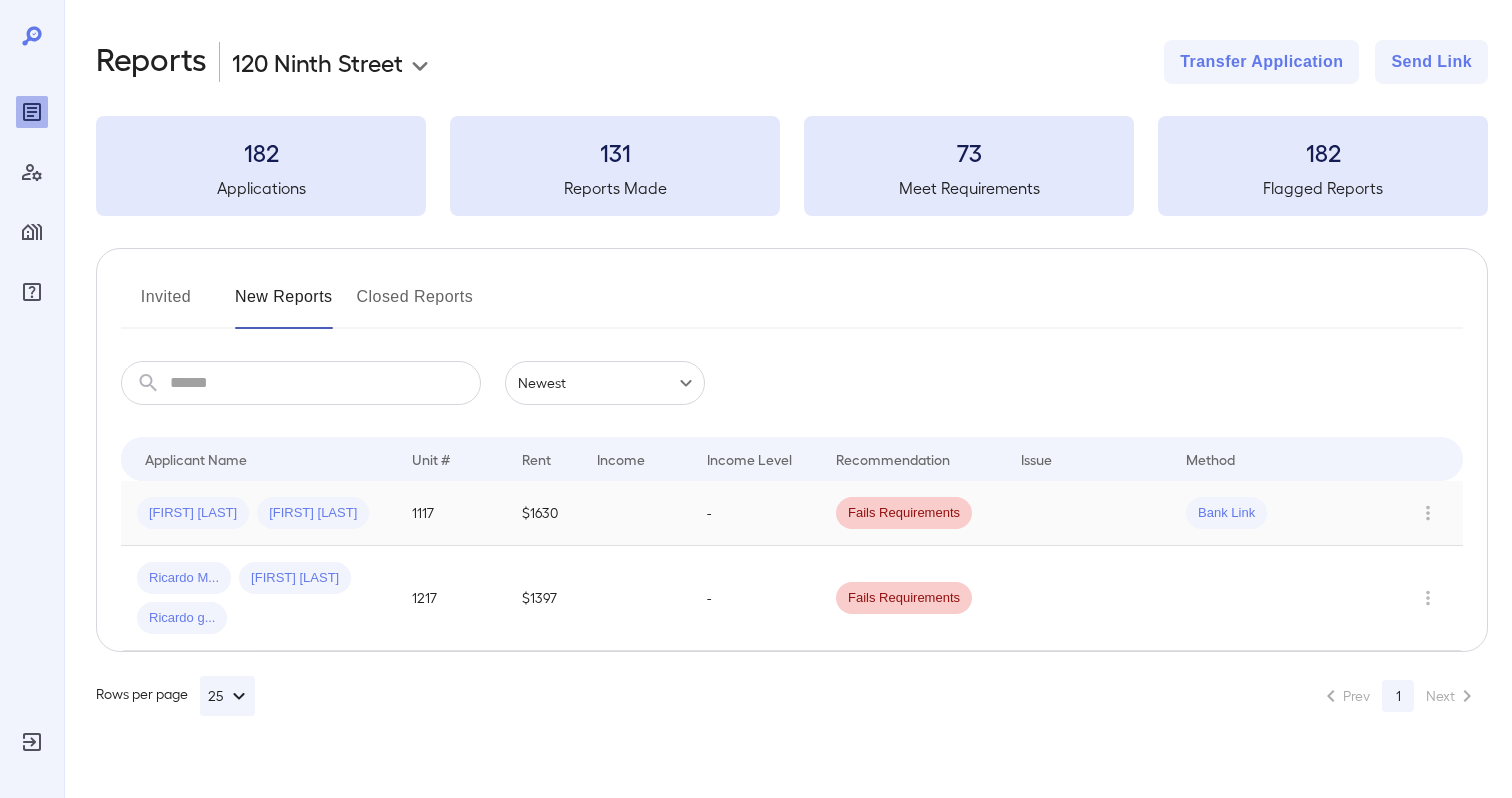 click on "1117" at bounding box center [451, 513] 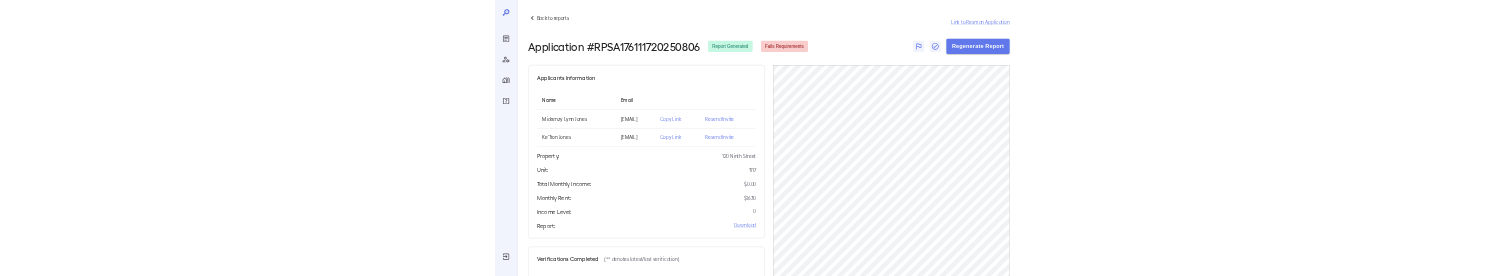 scroll, scrollTop: 267, scrollLeft: 0, axis: vertical 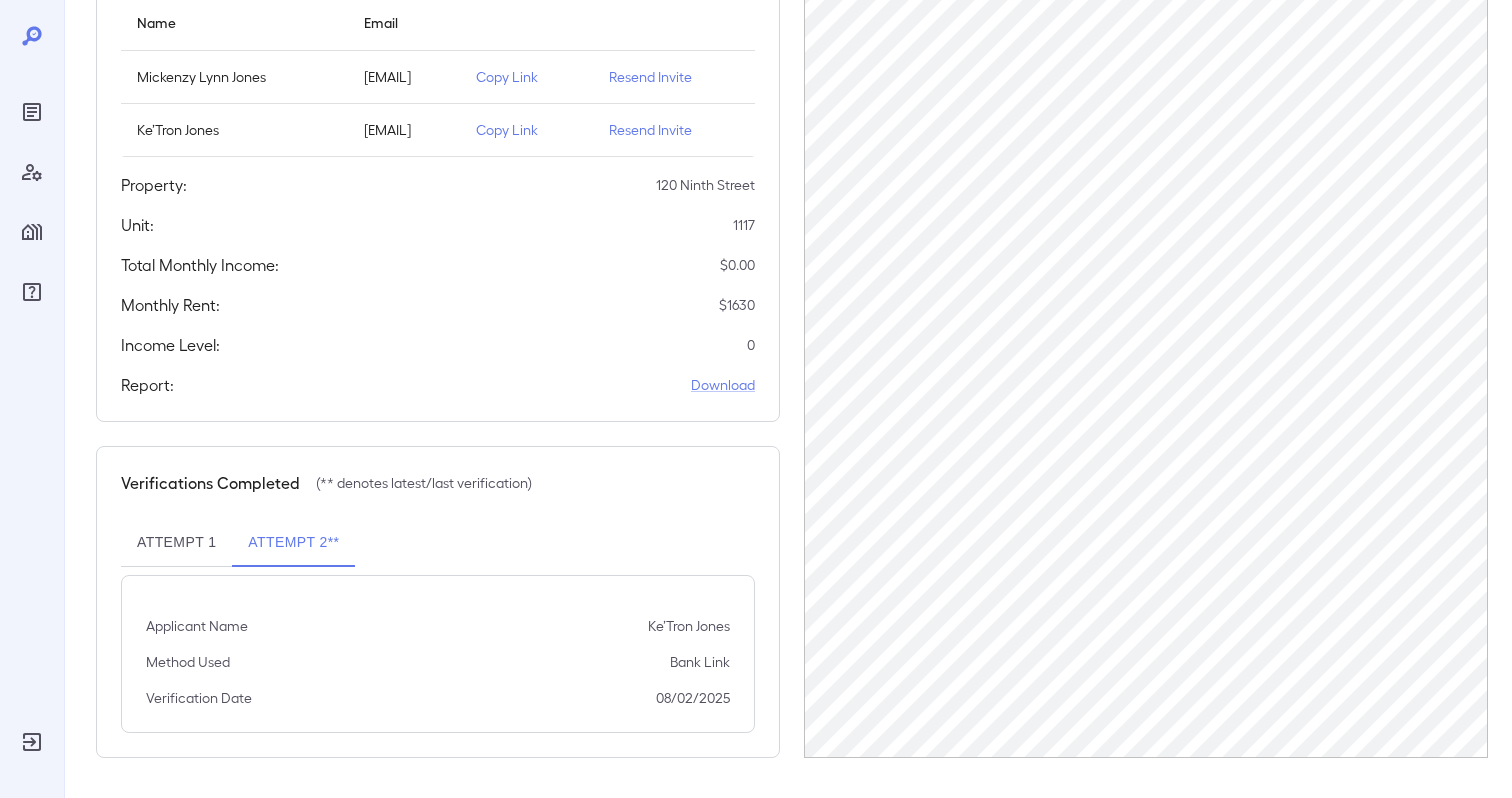 click on "Attempt 1 Attempt 2**" at bounding box center [438, 543] 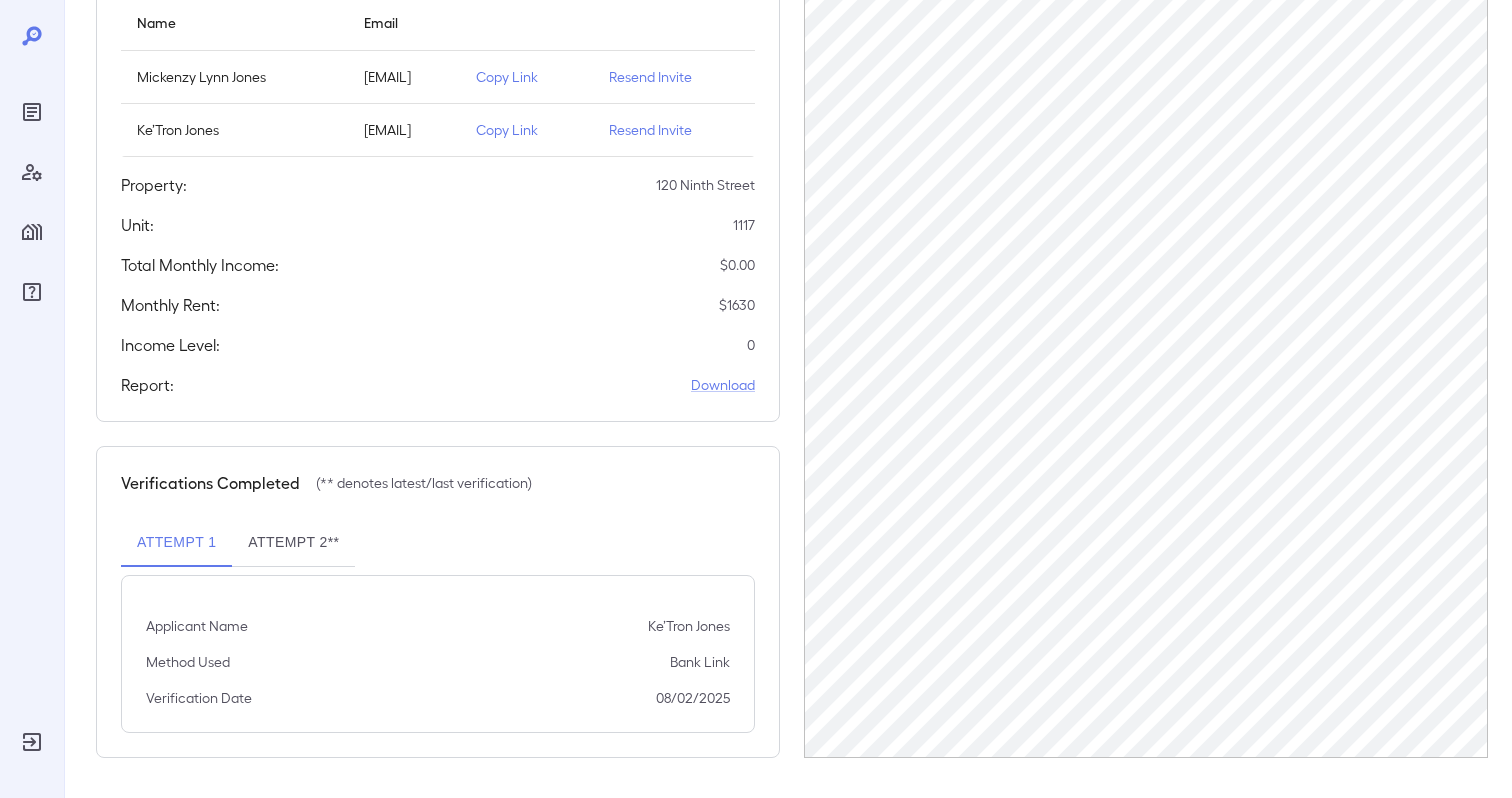 click on "Attempt 2**" at bounding box center (293, 543) 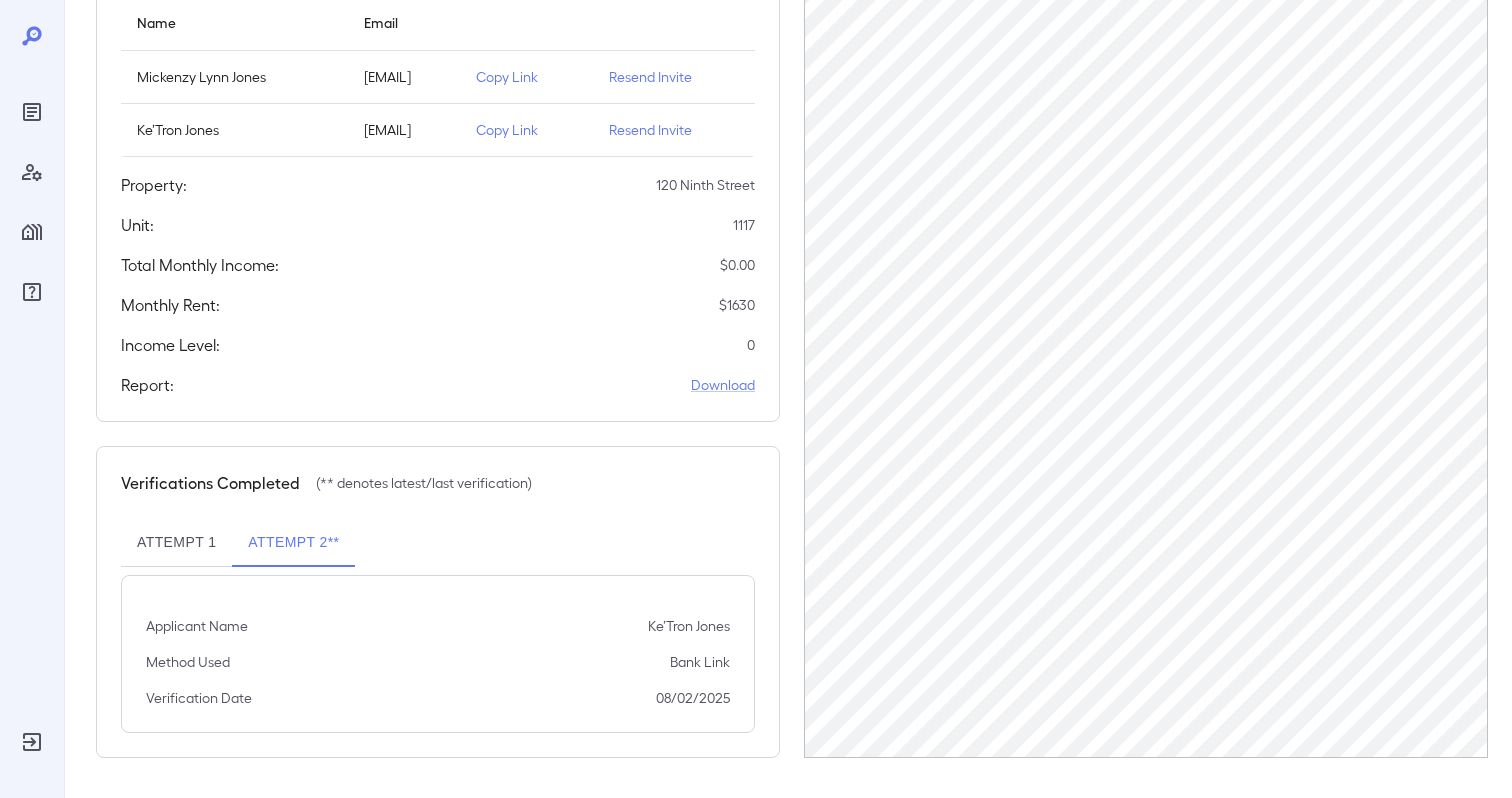click on "Attempt 1" at bounding box center (176, 543) 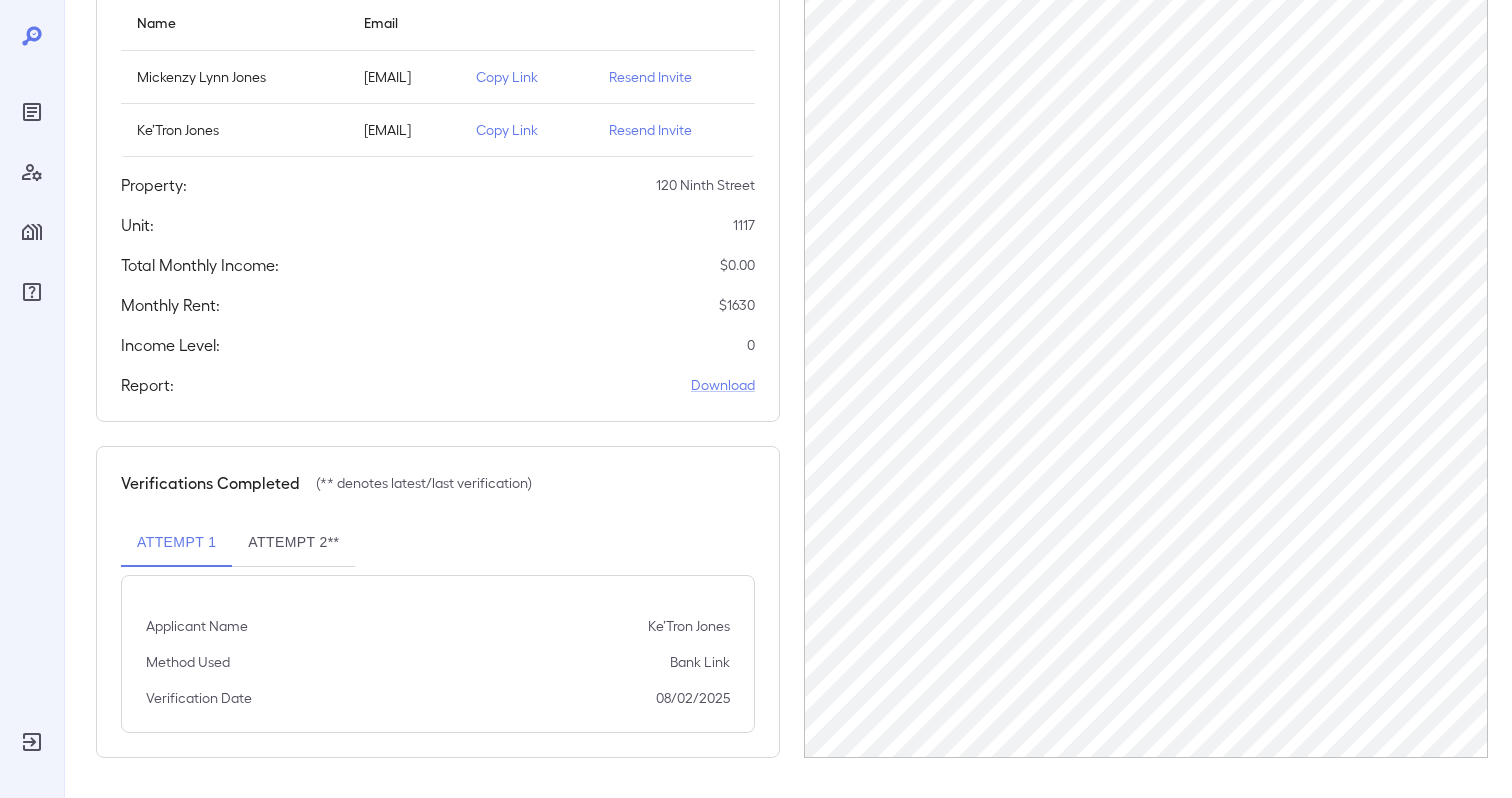 type 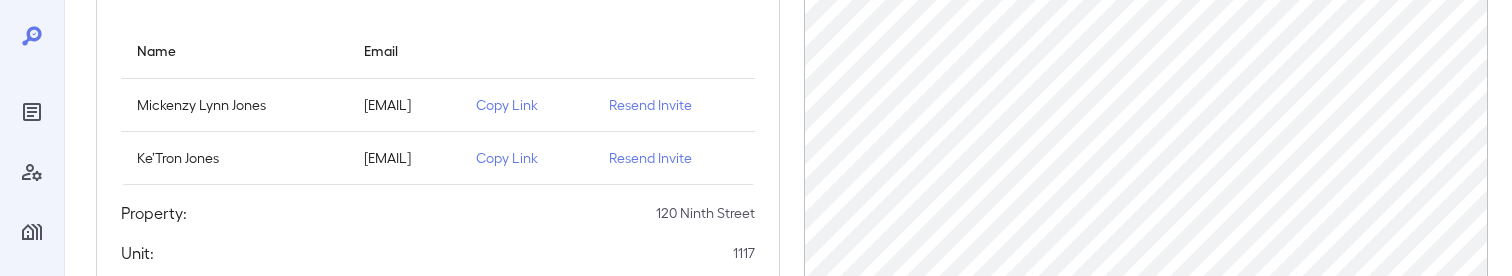 scroll, scrollTop: 789, scrollLeft: 0, axis: vertical 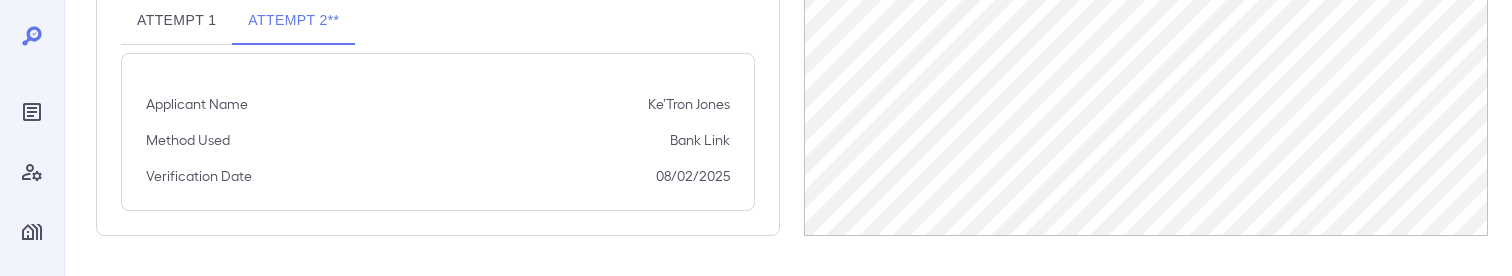 click on "Attempt 1" at bounding box center [176, 21] 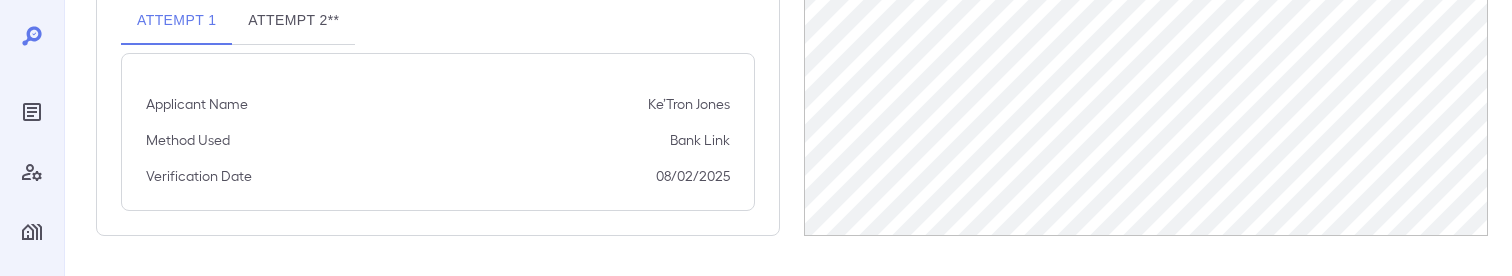 click on "Attempt 2**" at bounding box center [293, 21] 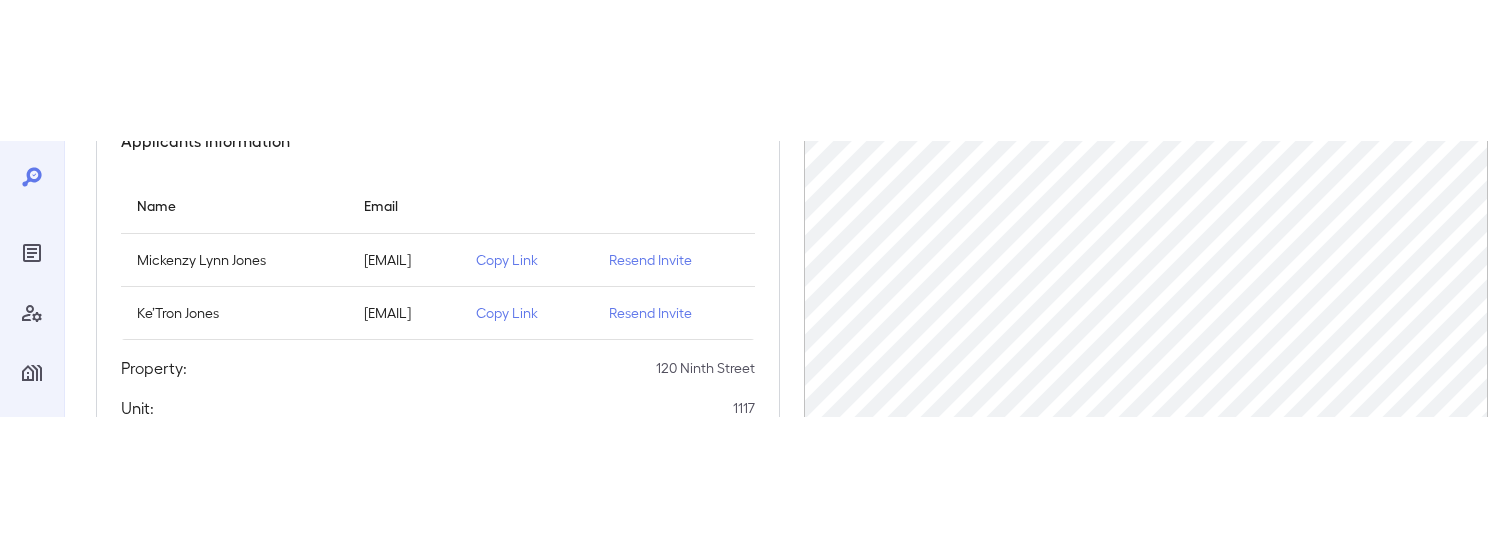 scroll, scrollTop: 265, scrollLeft: 0, axis: vertical 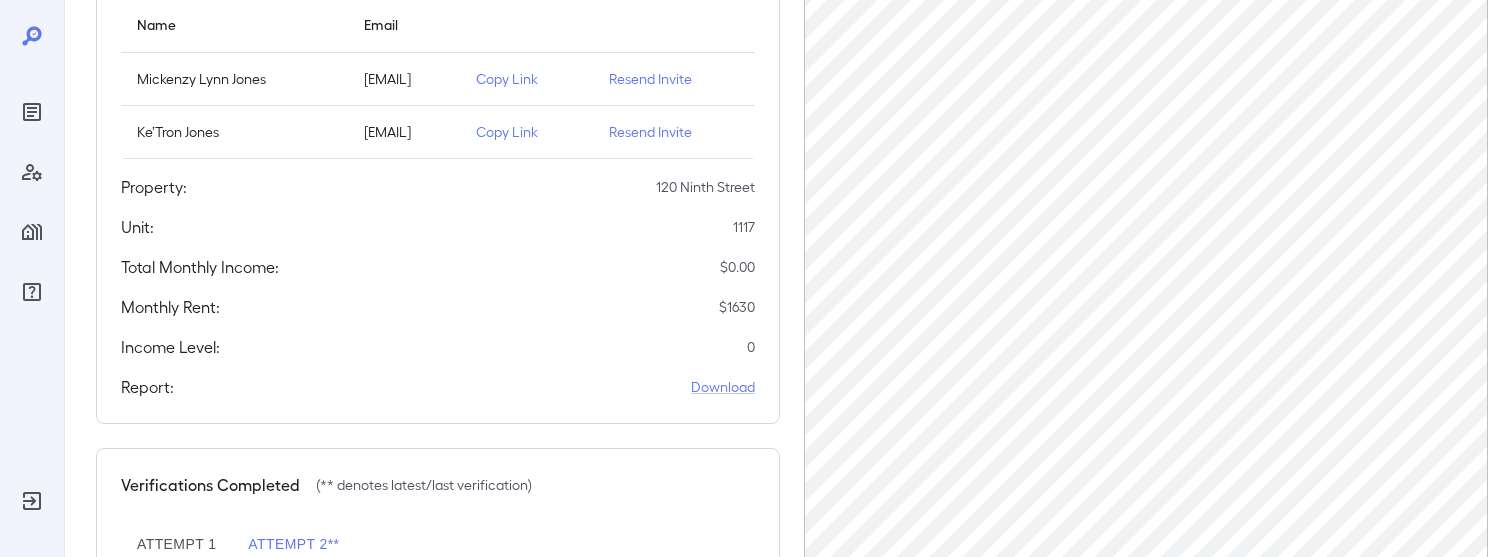 click on "Applicants Information Name Email Mickenzy Lynn Jones mickenzy.bb@gmail.com Copy Link Resend Invite Ke’Tron Jones ketronjones13@yahoo.com Copy Link Resend Invite Property:   120 Ninth Street Unit:   1117 Total Monthly Income:   $ 0.00 Monthly Rent:   $ 1630 Income Level:   0 Report:   Download" at bounding box center [438, 173] 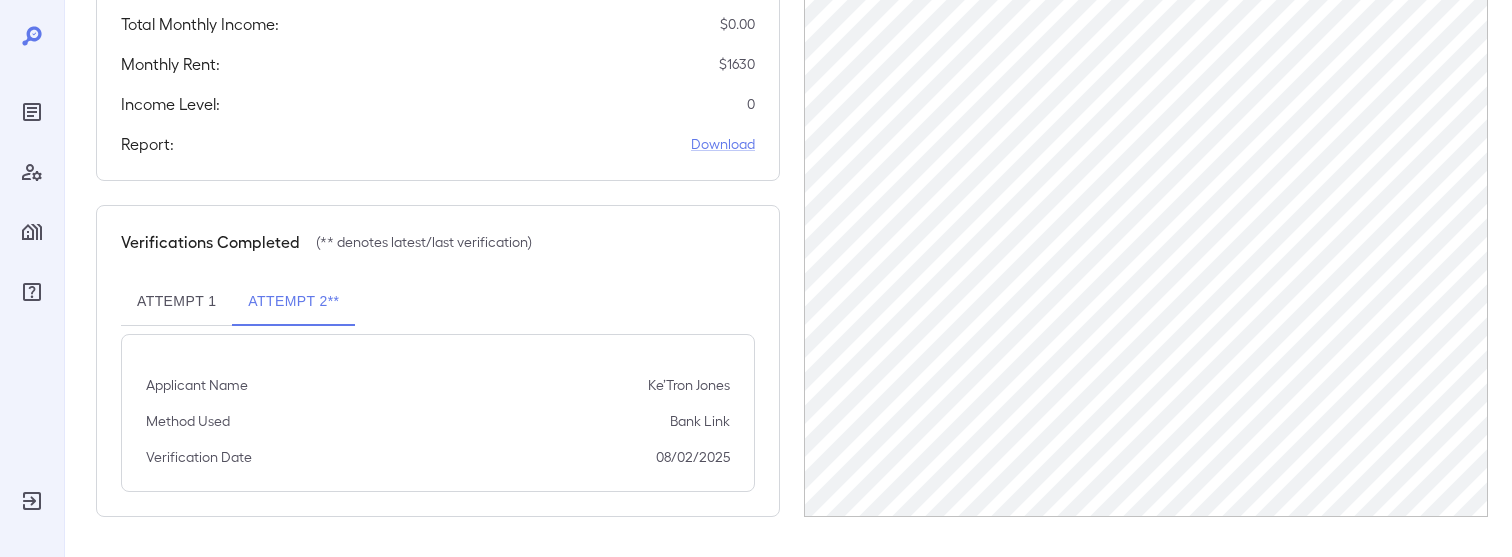 click on "Applicant Name Ke’Tron Jones" at bounding box center (438, 385) 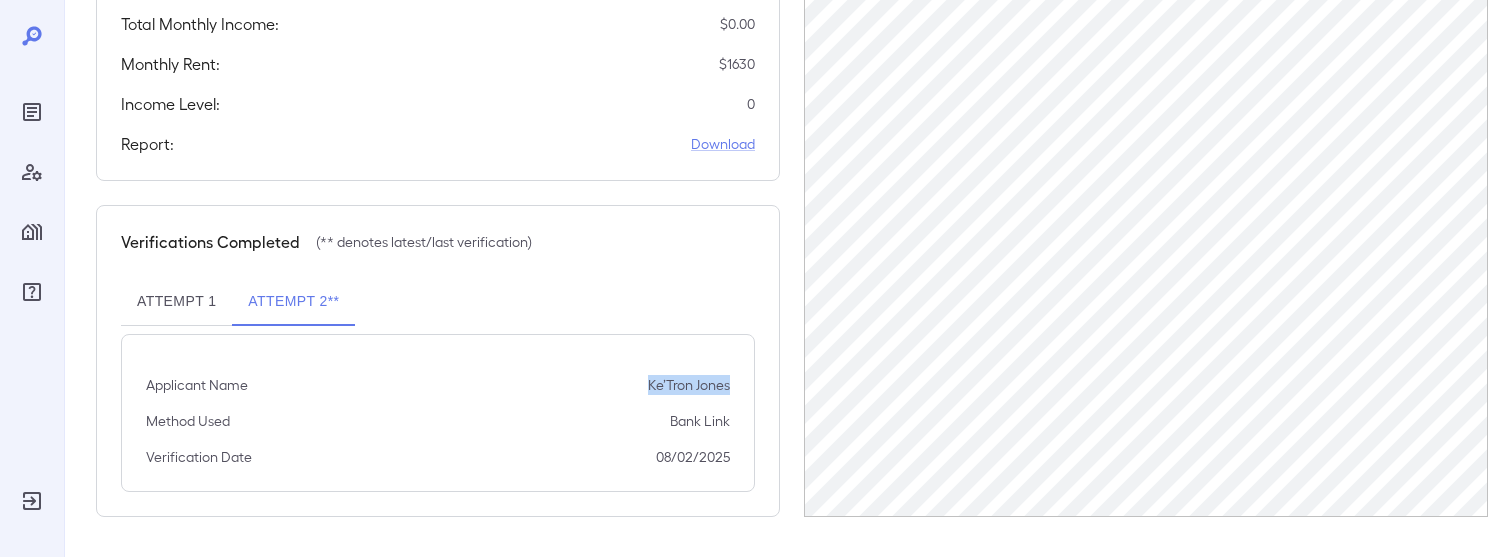 drag, startPoint x: 647, startPoint y: 387, endPoint x: 733, endPoint y: 387, distance: 86 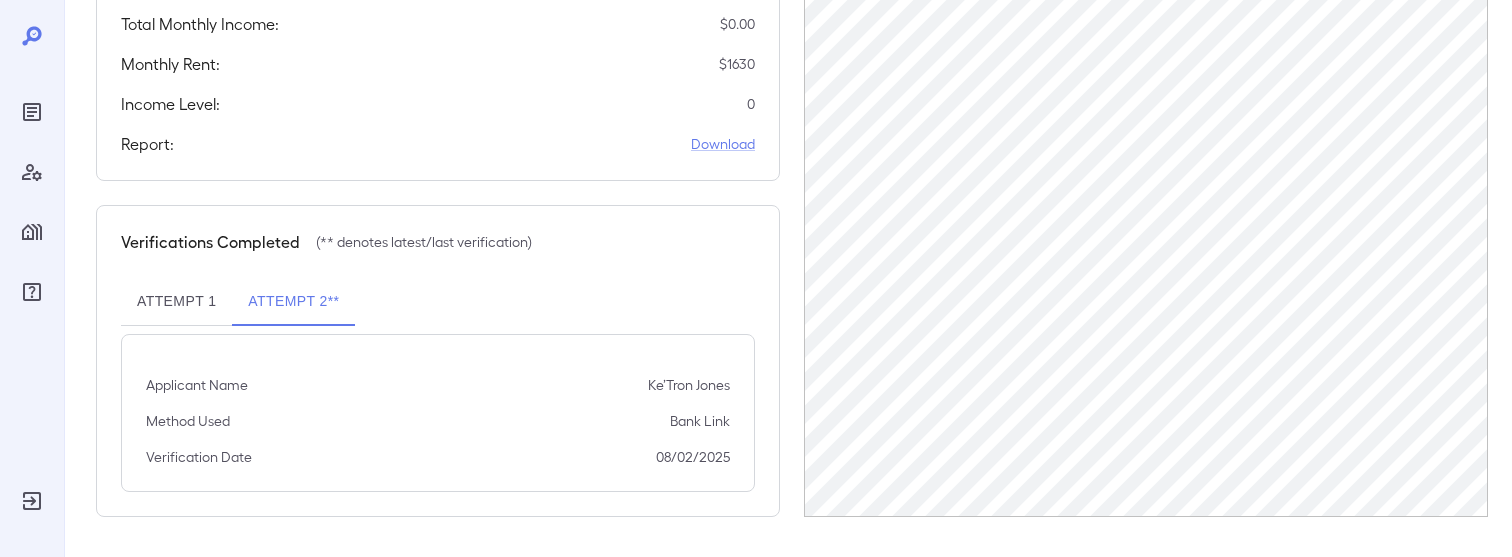 click at bounding box center [32, 112] 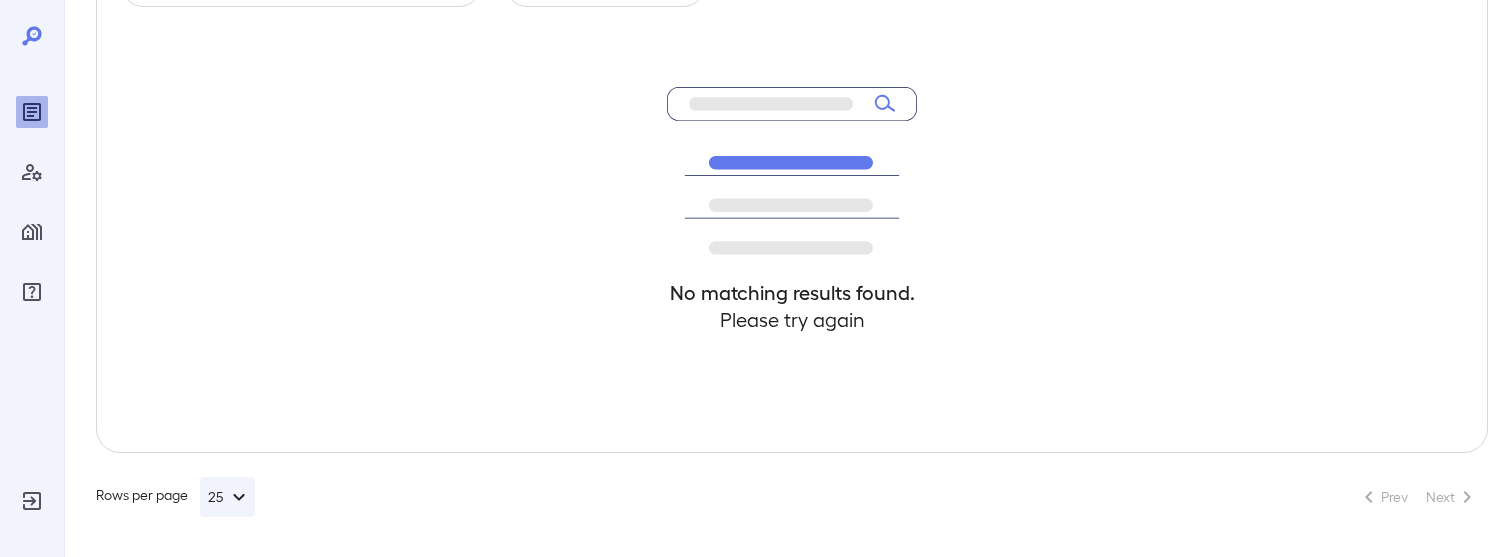 scroll, scrollTop: 199, scrollLeft: 0, axis: vertical 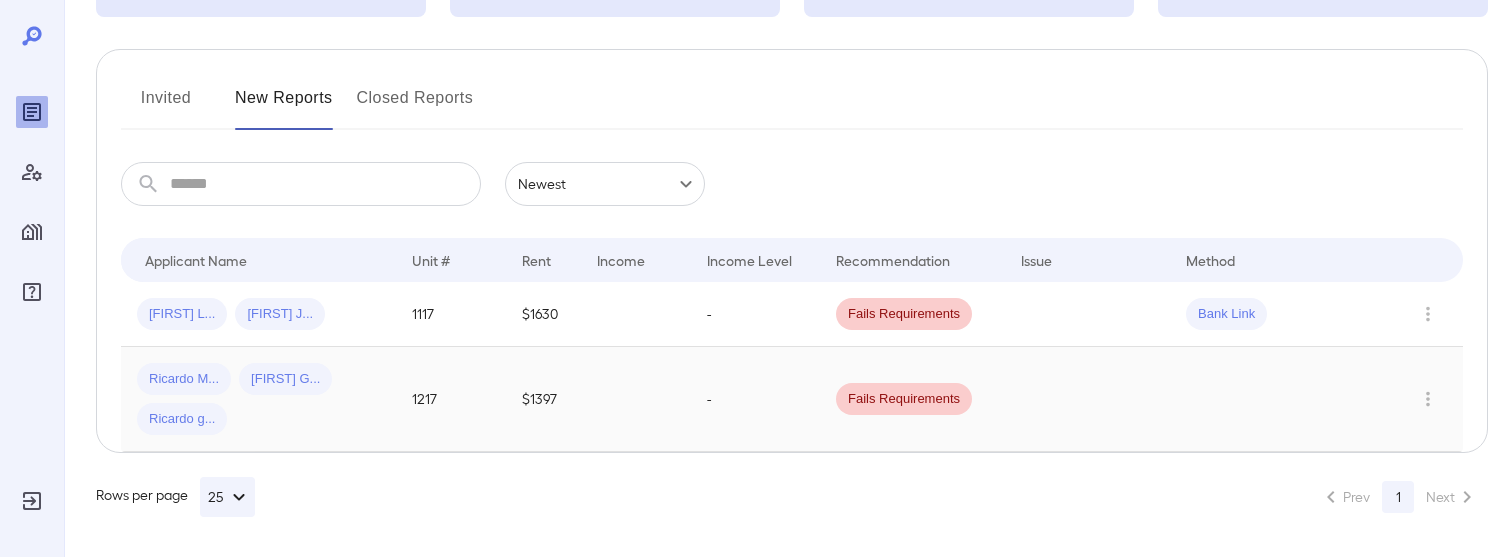 click at bounding box center [636, 399] 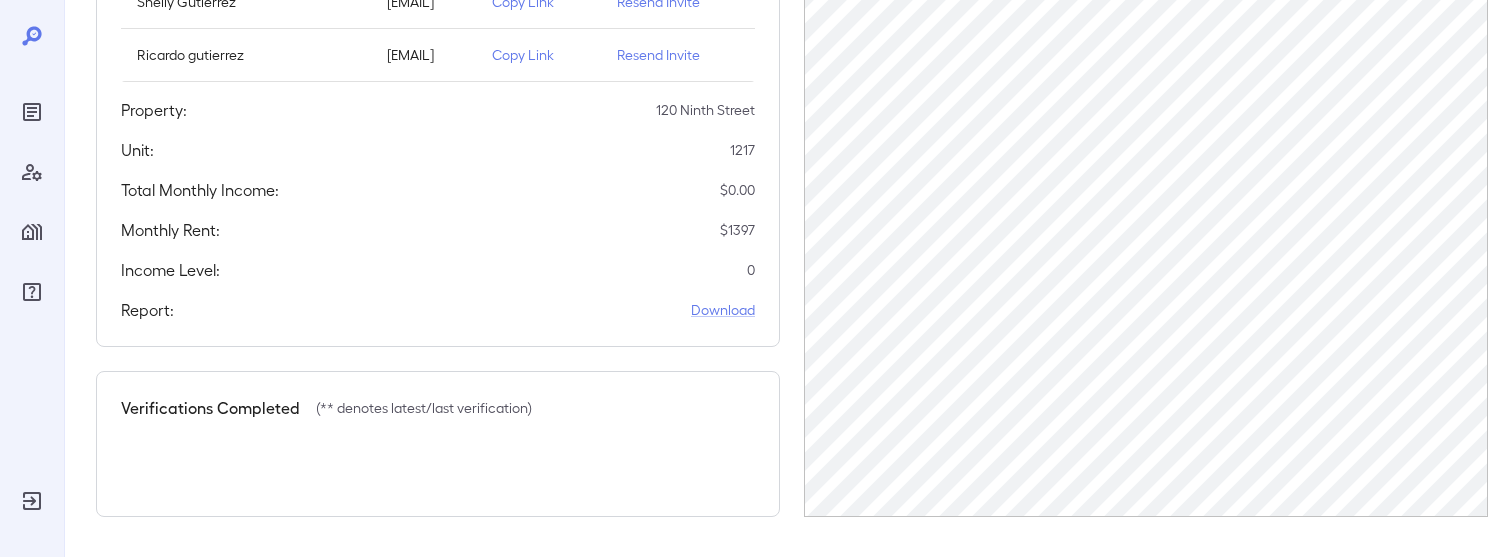 scroll, scrollTop: 0, scrollLeft: 0, axis: both 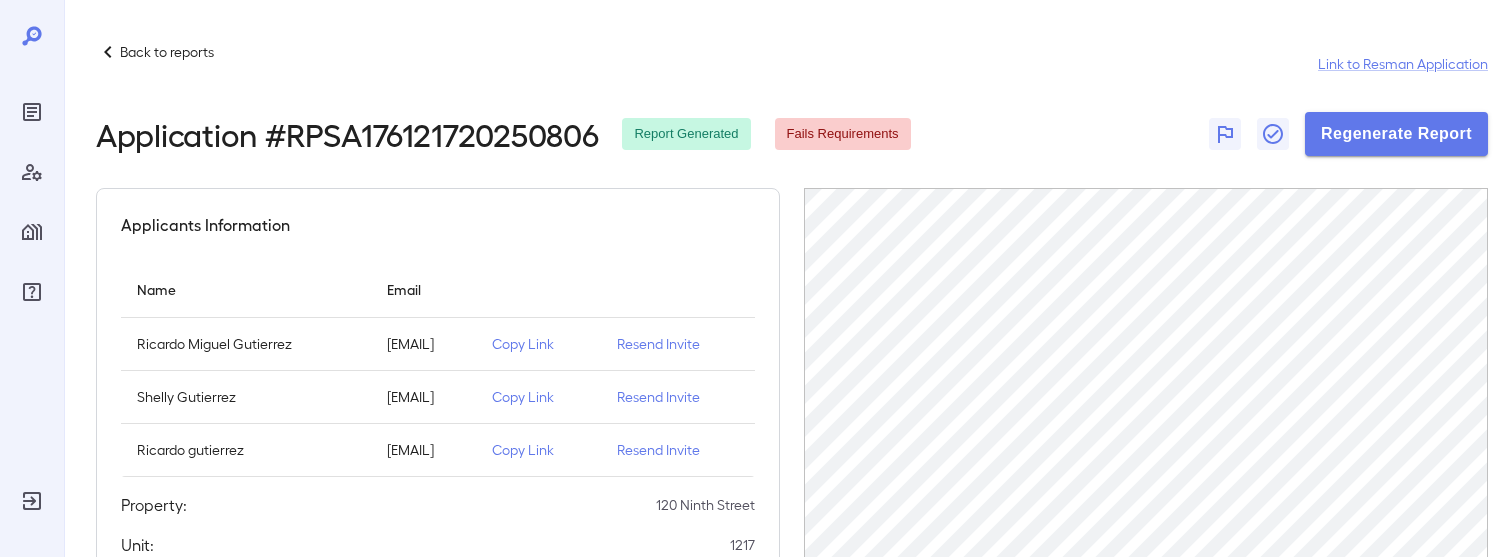 click at bounding box center (678, 289) 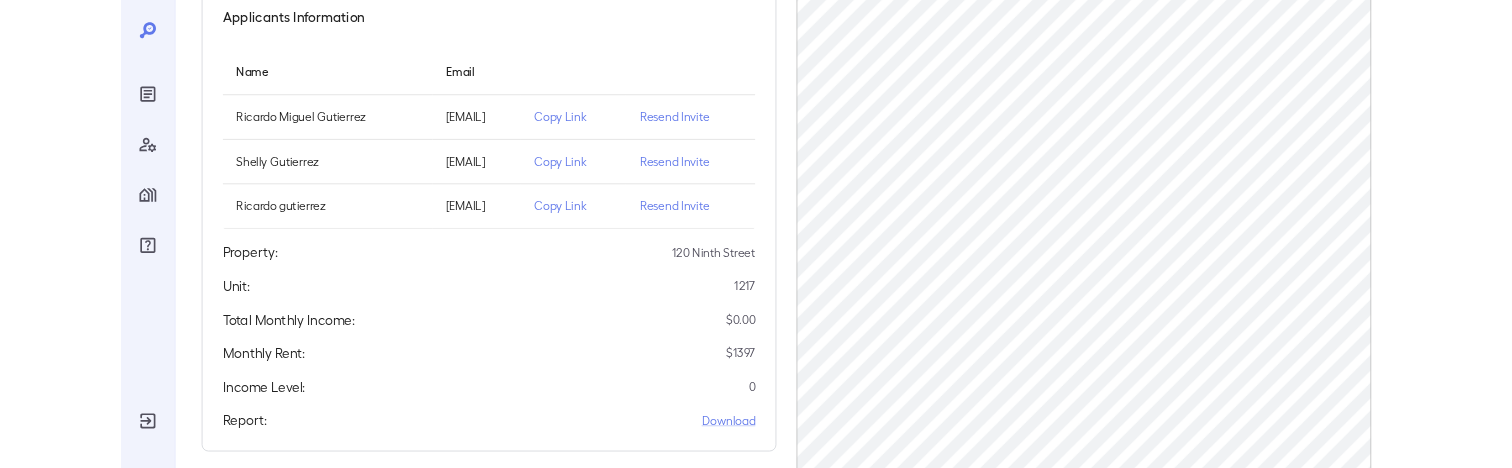 scroll, scrollTop: 0, scrollLeft: 0, axis: both 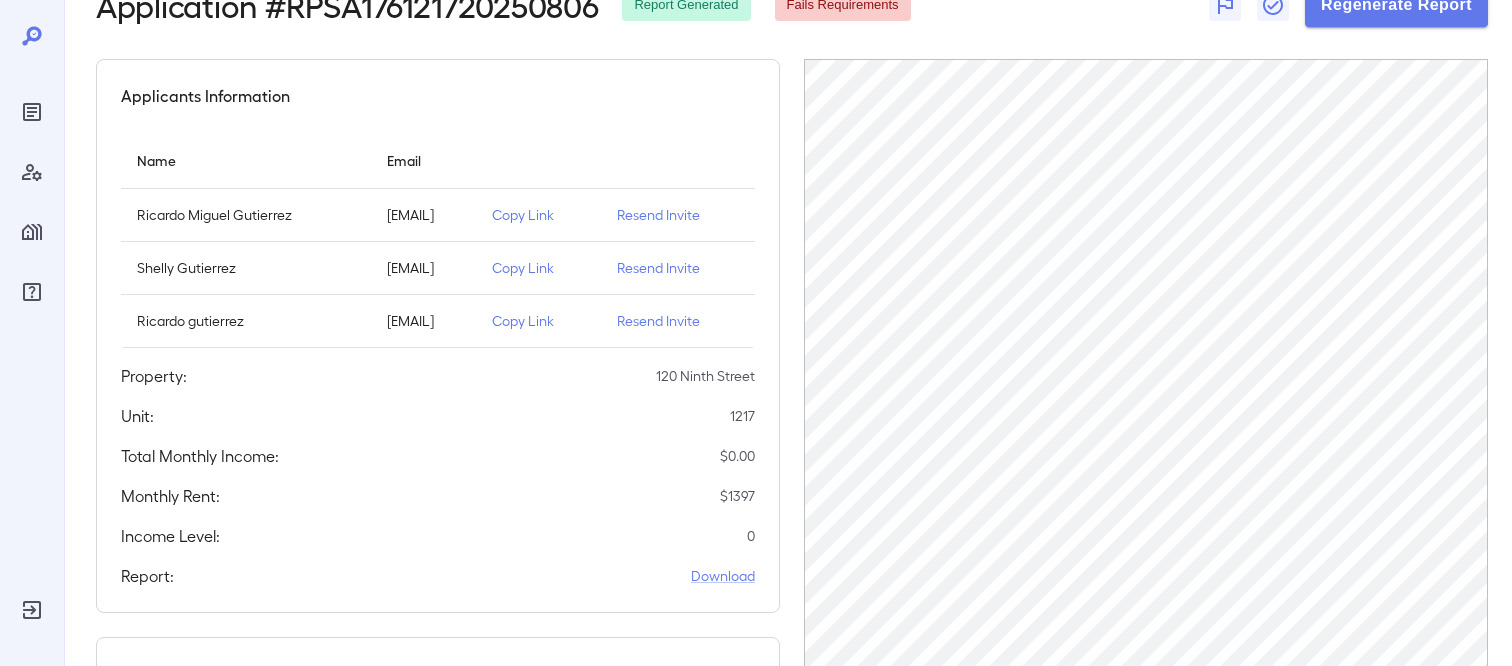 click on "Total Monthly Income:   $ 0.00" at bounding box center (438, 456) 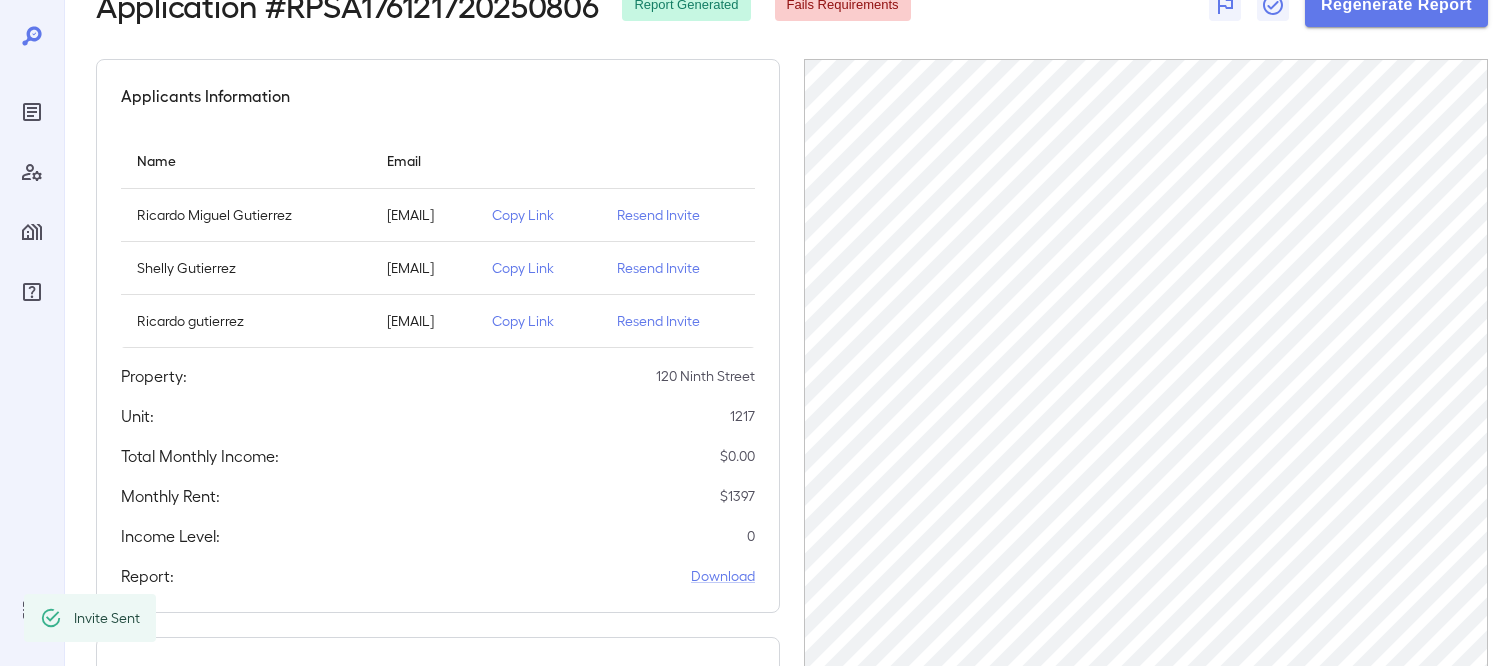 click on "Resend Invite" at bounding box center (678, 268) 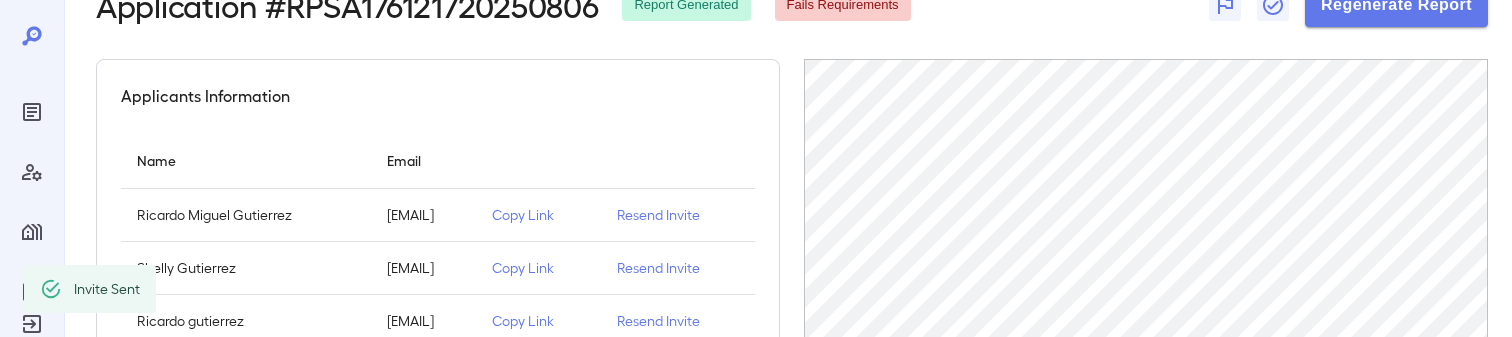 click on "Applicants Information Name Email Ricardo Miguel Gutierrez miguelgtz1245@gmail.com Copy Link Resend Invite Shelly Gutierrez shellygtz11@gmail.com Copy Link Resend Invite Ricardo gutierrez rgutierrezmd@yahoo.com Copy Link Resend Invite Property:   120 Ninth Street Unit:   1217 Total Monthly Income:   $ 0.00 Monthly Rent:   $ 1397 Income Level:   0 Report:   Download" at bounding box center [438, 336] 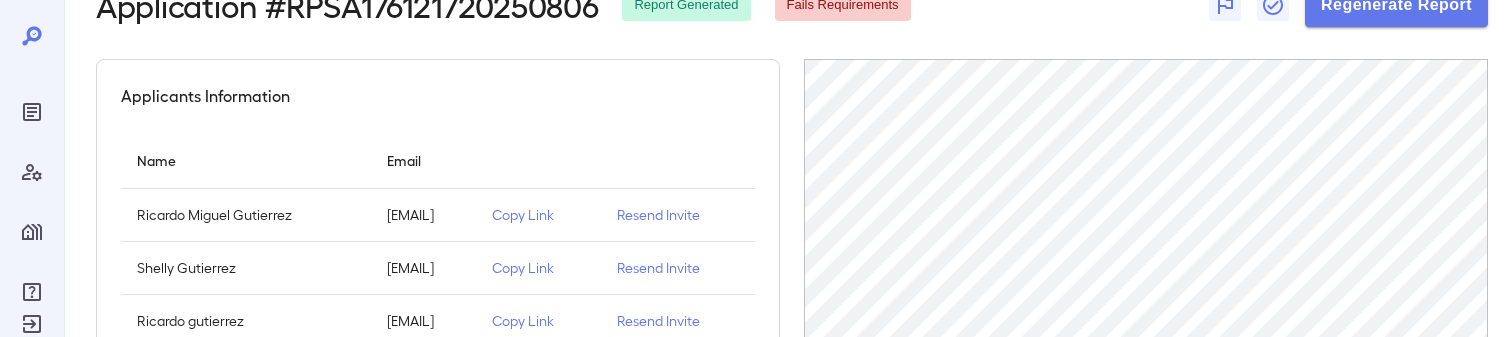 scroll, scrollTop: 0, scrollLeft: 0, axis: both 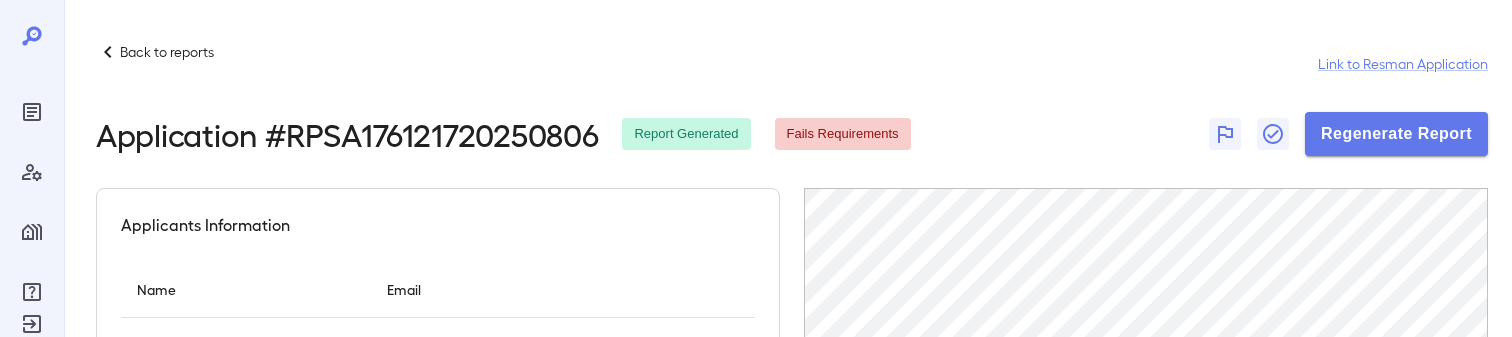 click on "Back to reports" at bounding box center (167, 52) 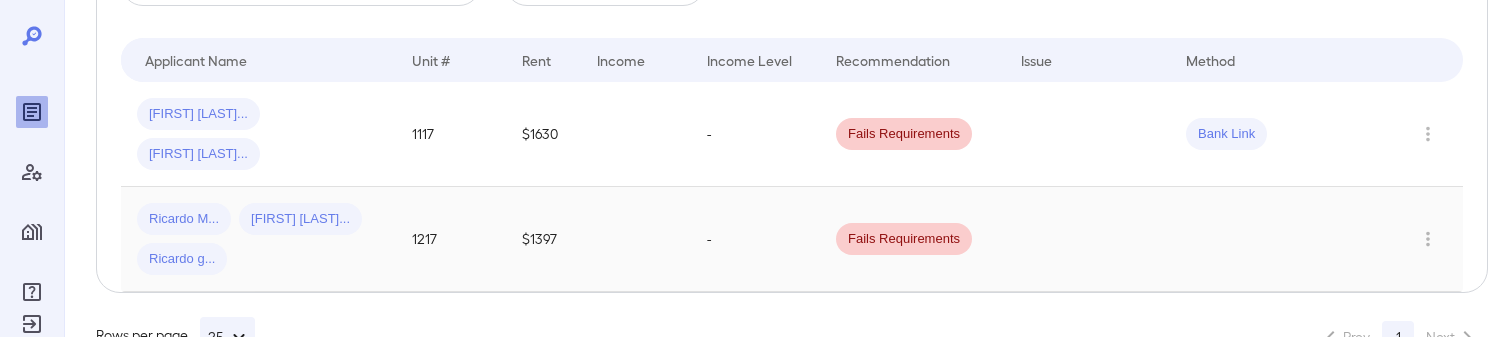 scroll, scrollTop: 400, scrollLeft: 0, axis: vertical 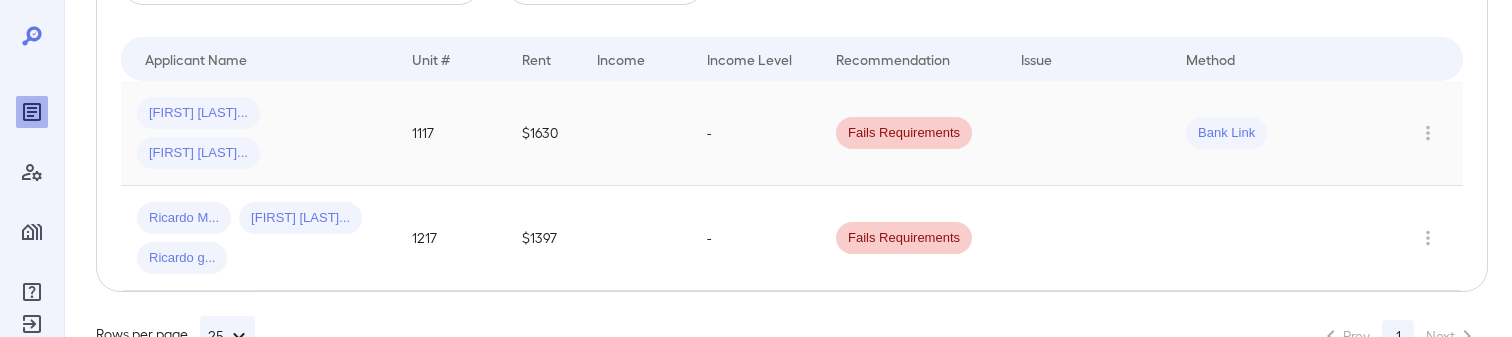 click at bounding box center (636, 133) 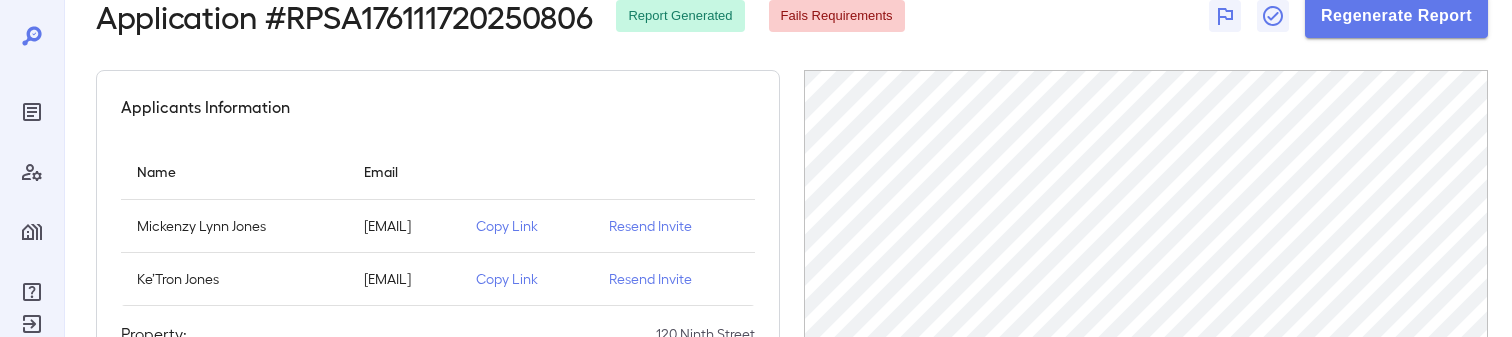 scroll, scrollTop: 124, scrollLeft: 0, axis: vertical 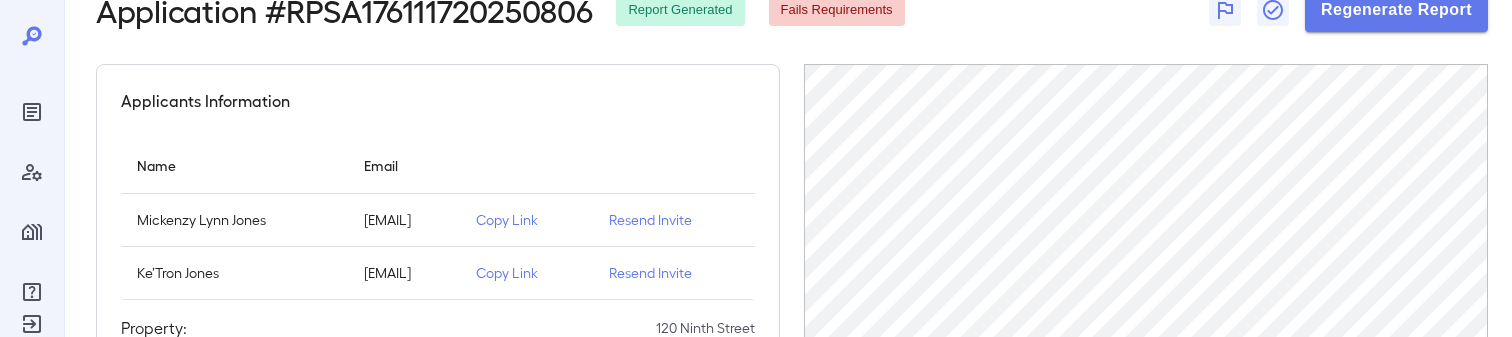 click on "Resend Invite" at bounding box center (674, 220) 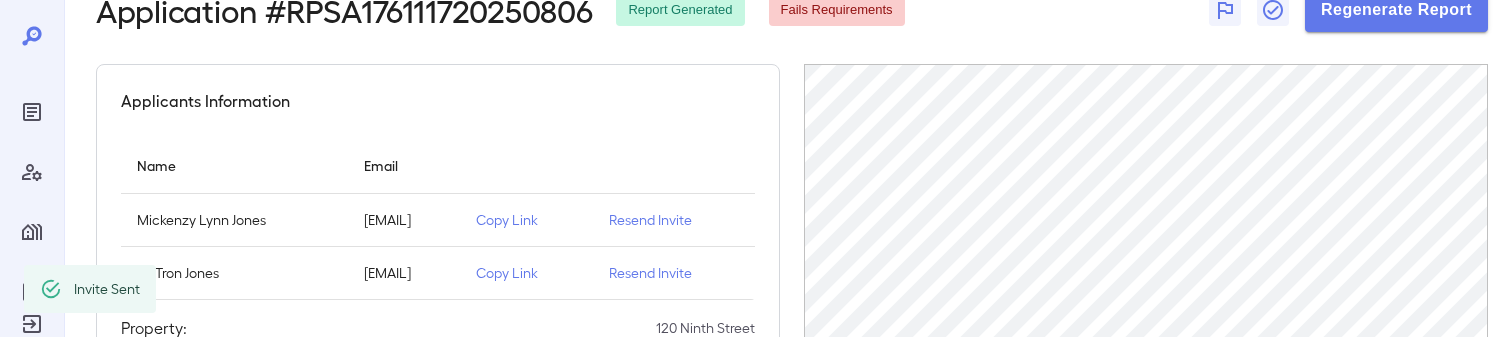click on "Resend Invite" at bounding box center (674, 273) 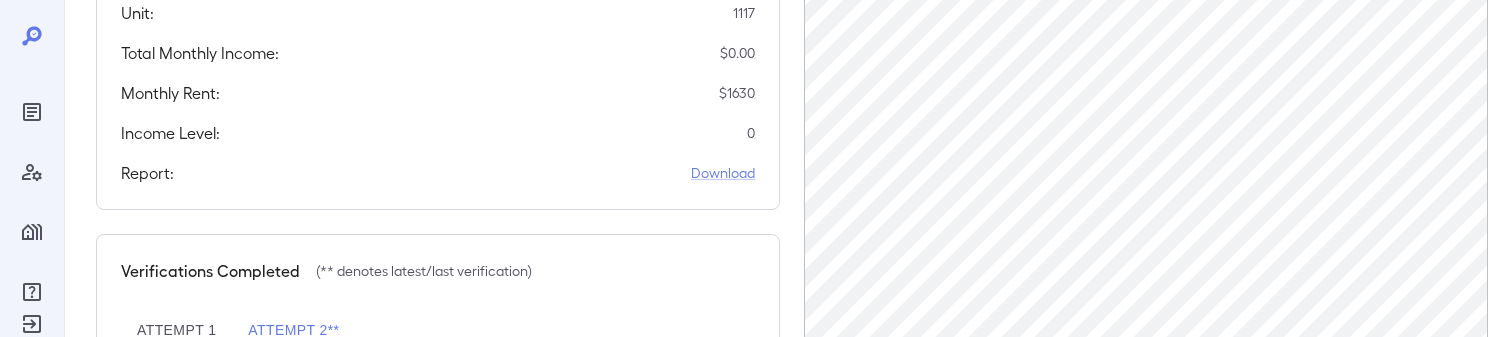 scroll, scrollTop: 482, scrollLeft: 0, axis: vertical 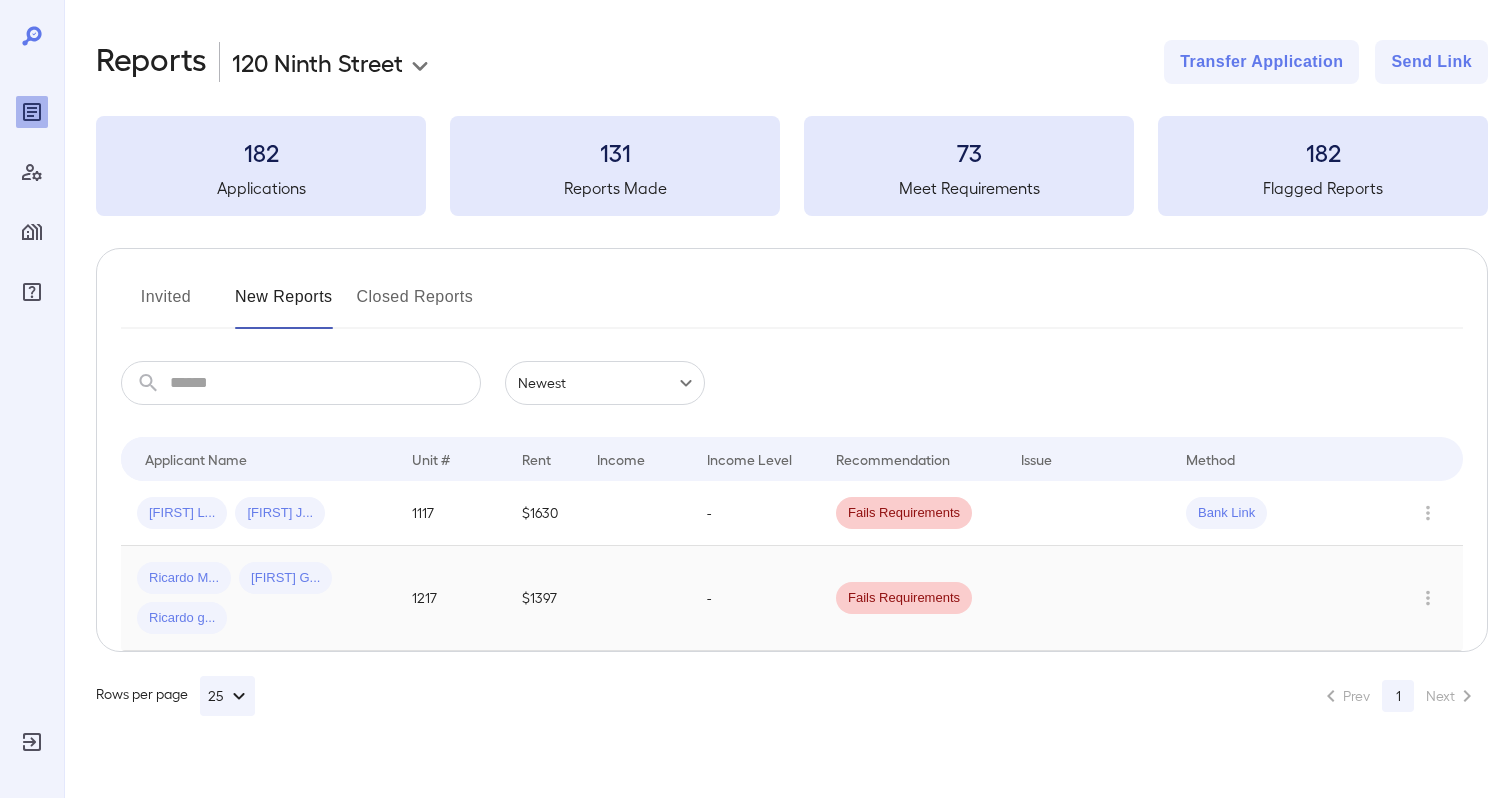 click at bounding box center [636, 598] 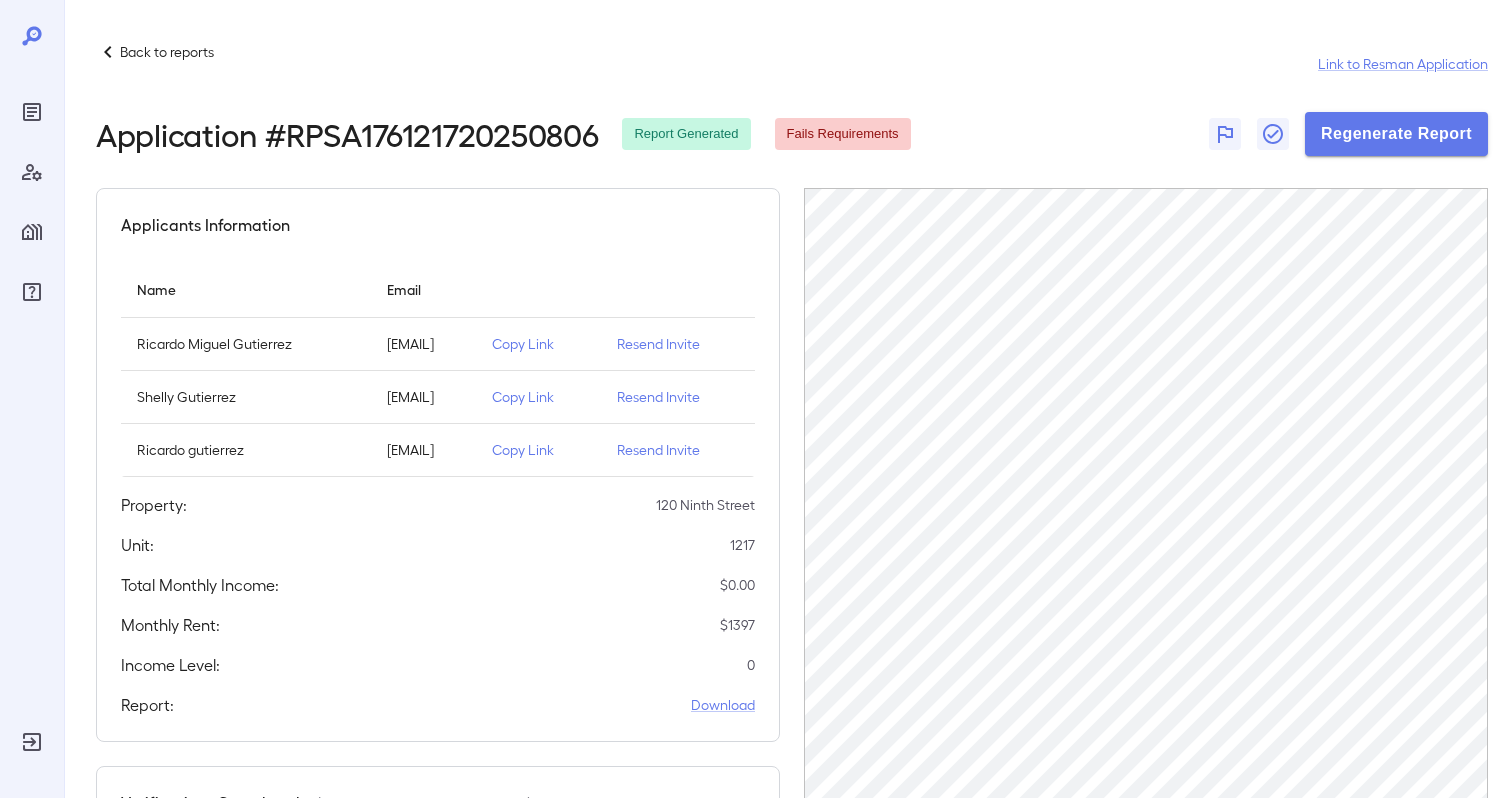 scroll, scrollTop: 154, scrollLeft: 0, axis: vertical 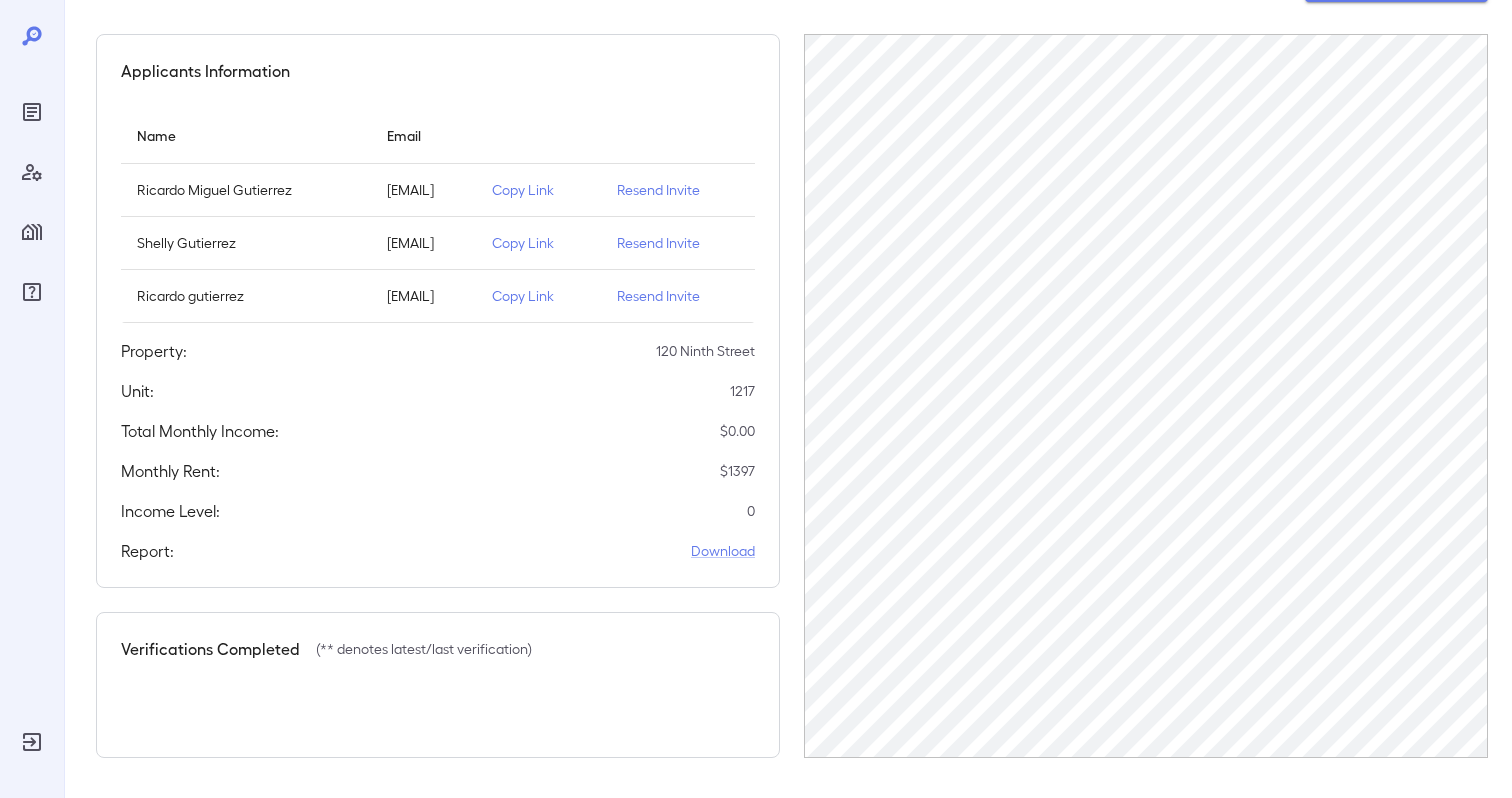 click on "Applicants Information Name Email Ricardo Miguel Gutierrez miguelgtz1245@gmail.com Copy Link Resend Invite Shelly Gutierrez shellygtz11@gmail.com Copy Link Resend Invite Ricardo gutierrez rgutierrezmd@yahoo.com Copy Link Resend Invite Property:   120 Ninth Street Unit:   1217 Total Monthly Income:   $ 0.00 Monthly Rent:   $ 1397 Income Level:   0 Report:   Download Verifications Completed (** denotes latest/last verification)" at bounding box center (438, 396) 